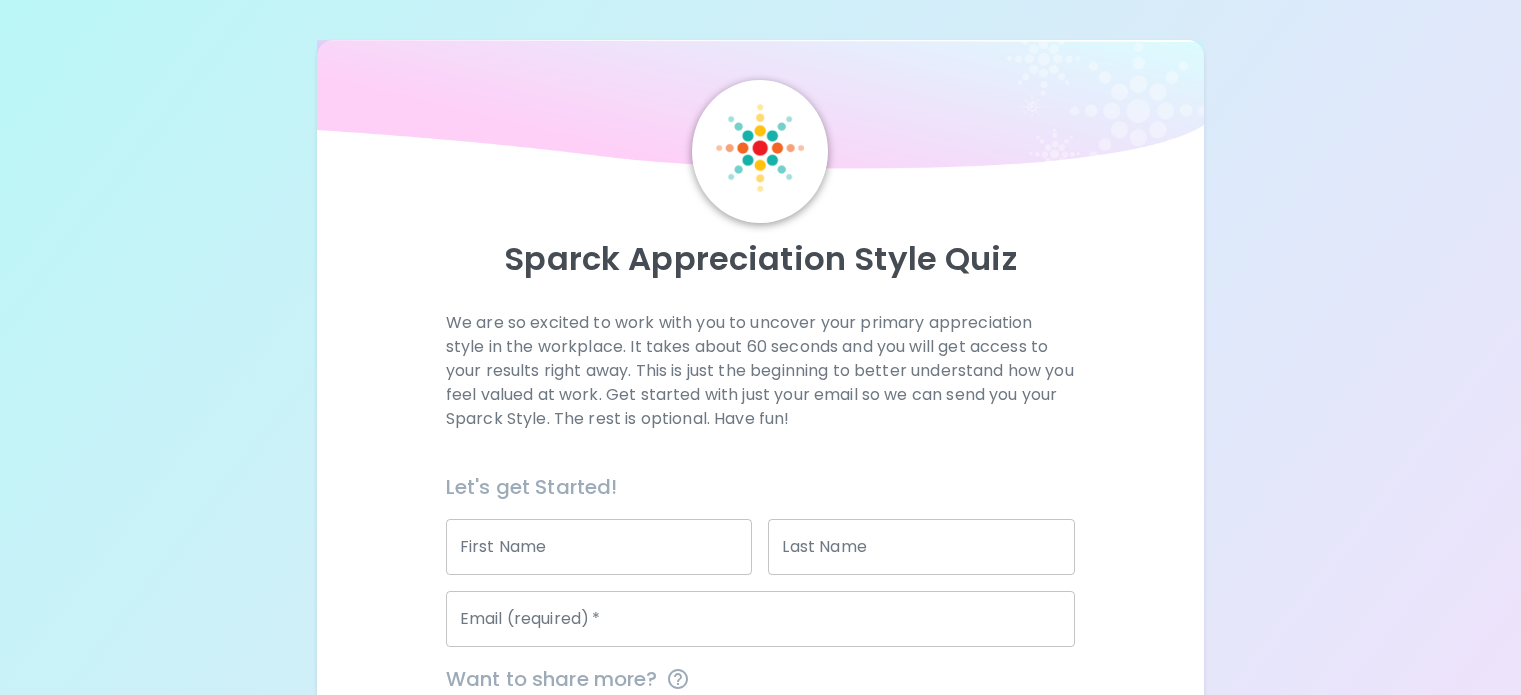scroll, scrollTop: 0, scrollLeft: 0, axis: both 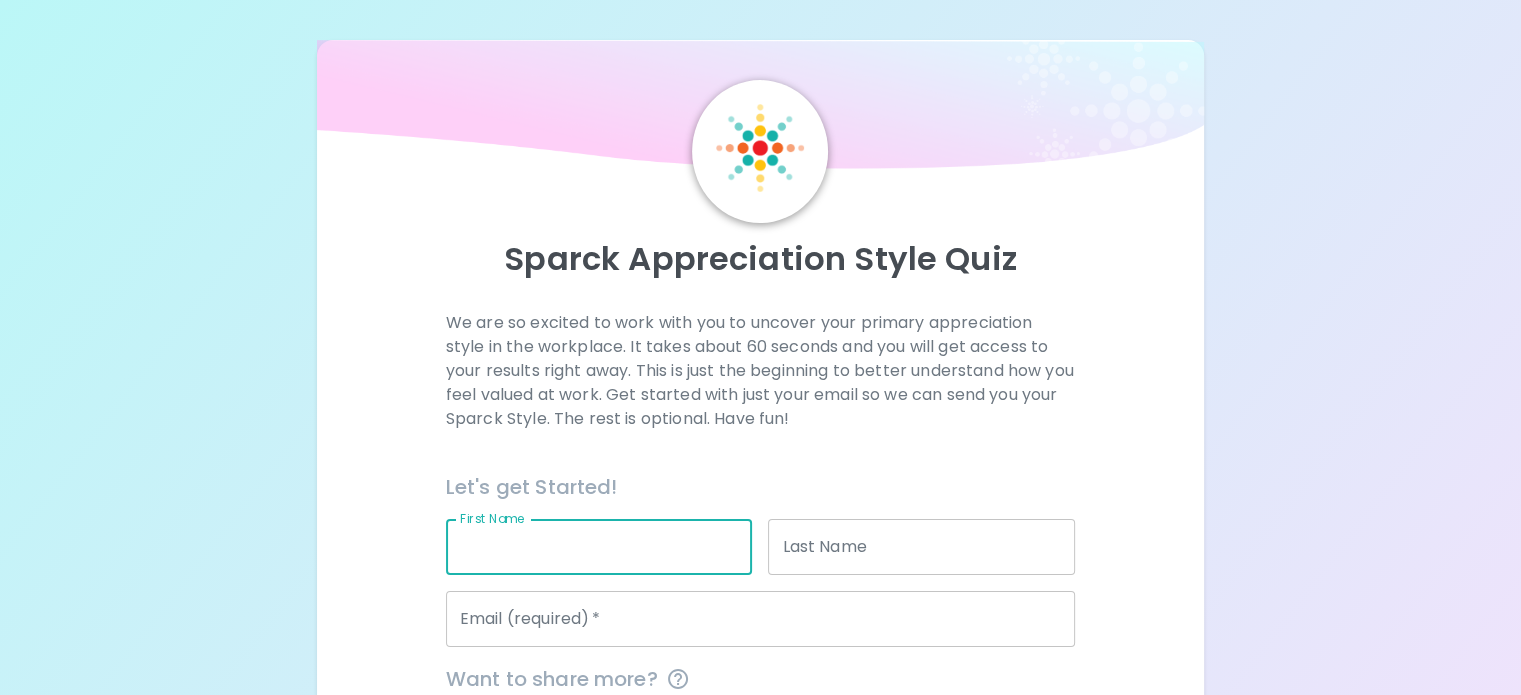 click on "First Name" at bounding box center (599, 547) 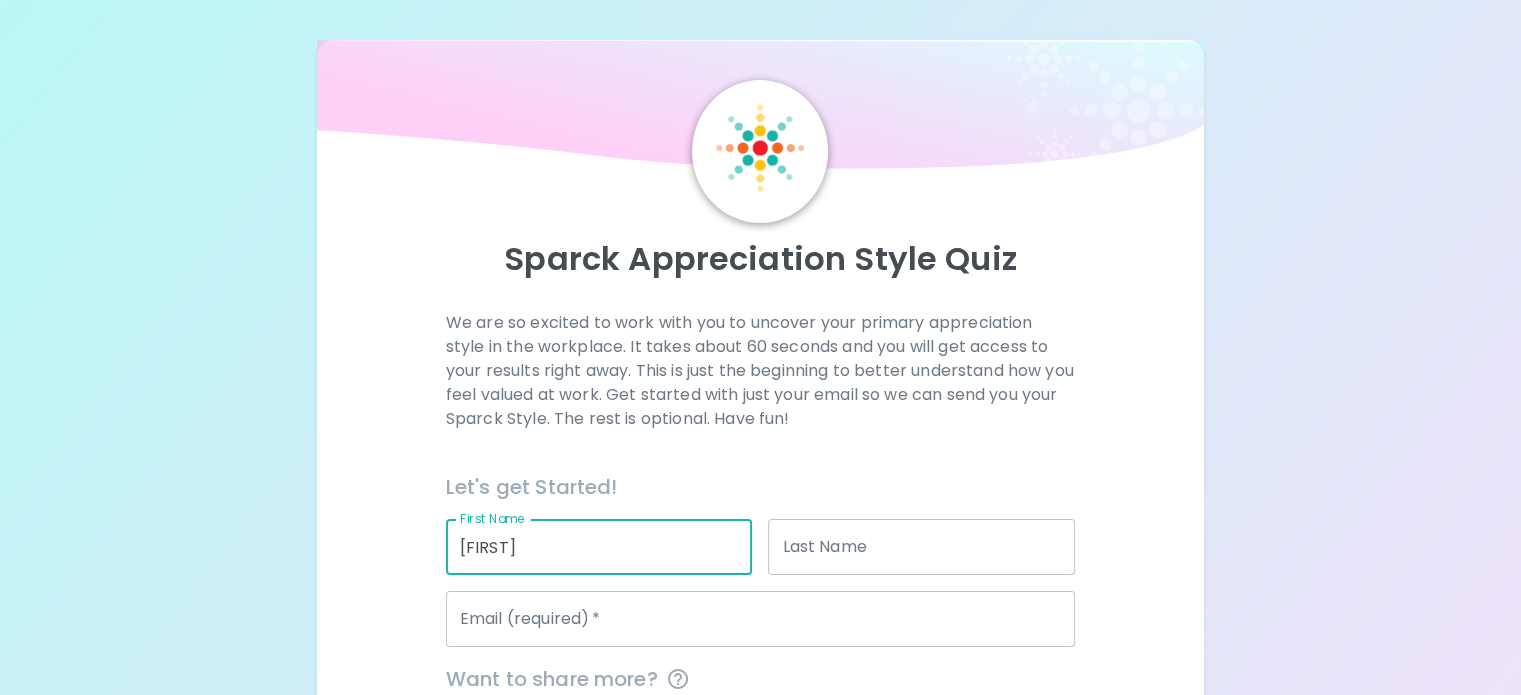 type on "[LAST]" 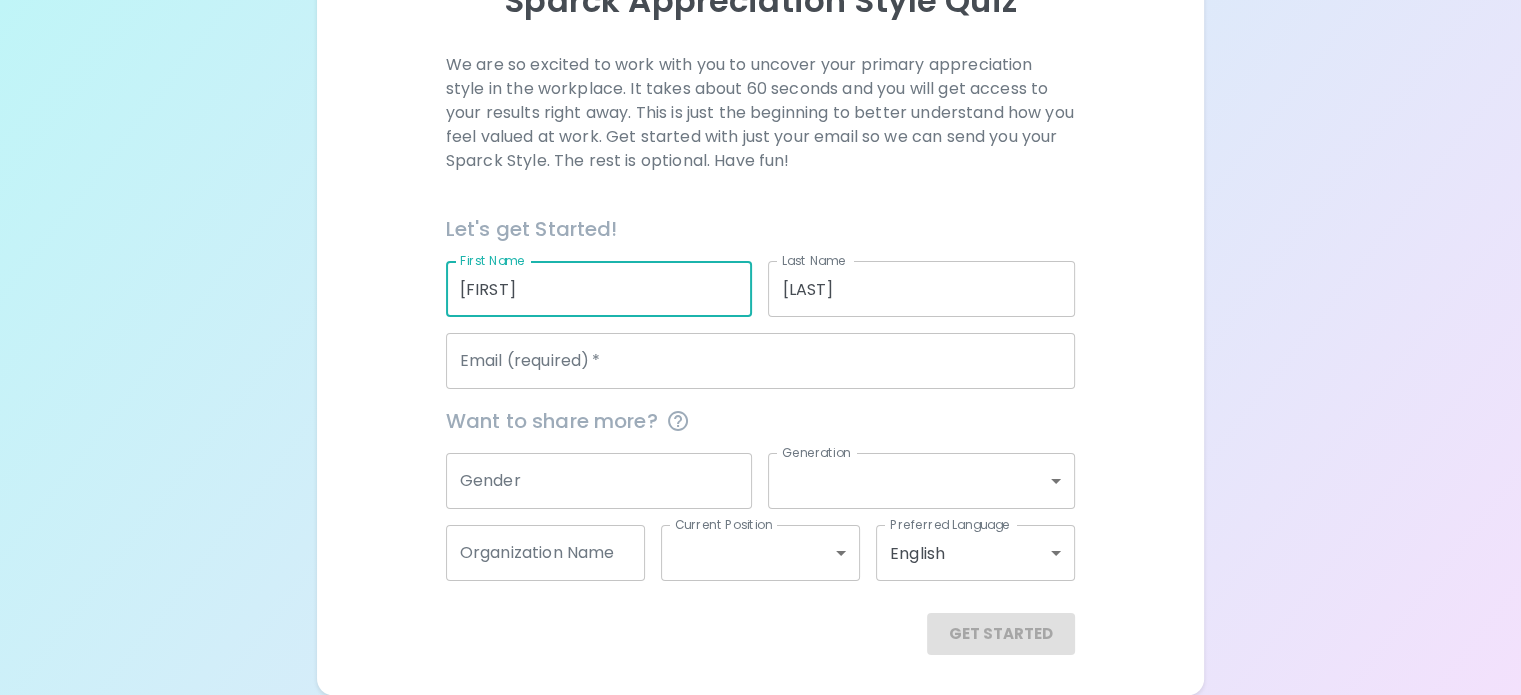 scroll, scrollTop: 305, scrollLeft: 0, axis: vertical 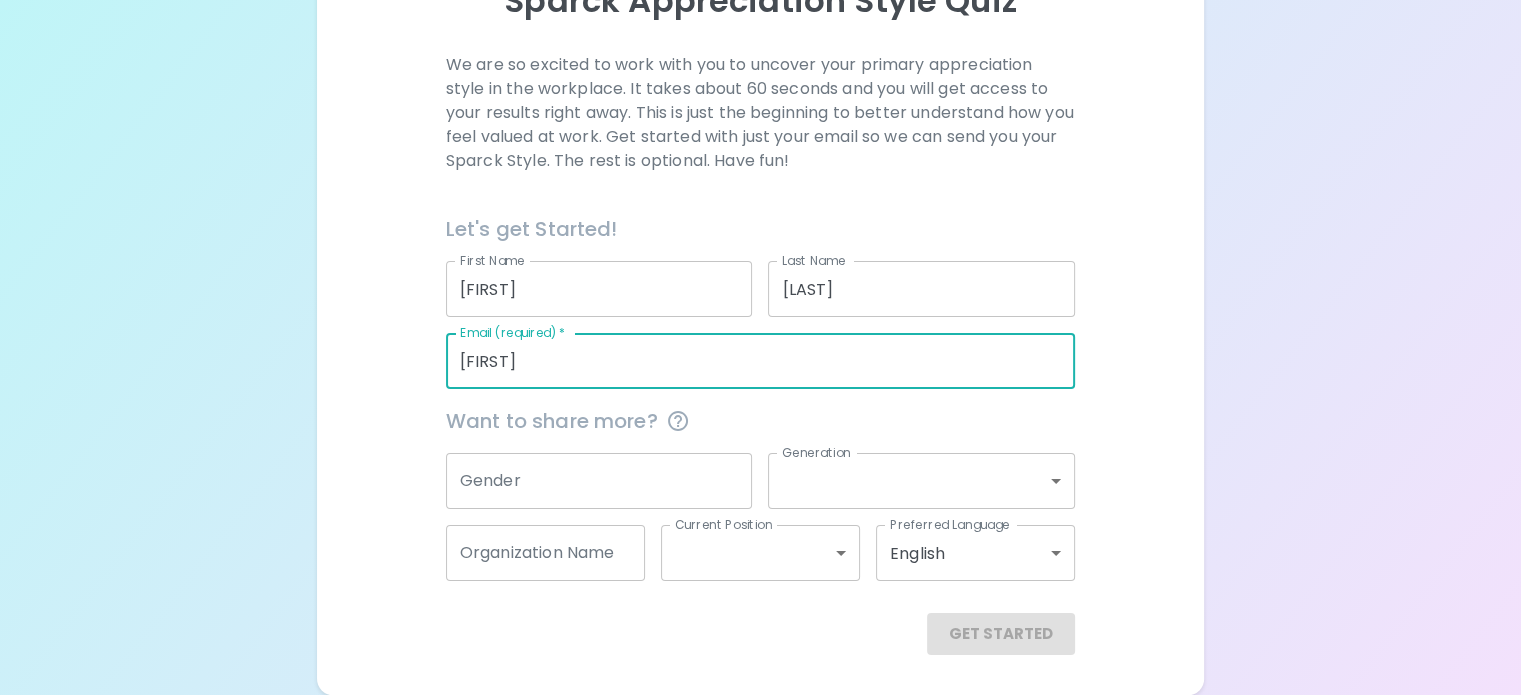 type on "tyler.stiebling@example.com" 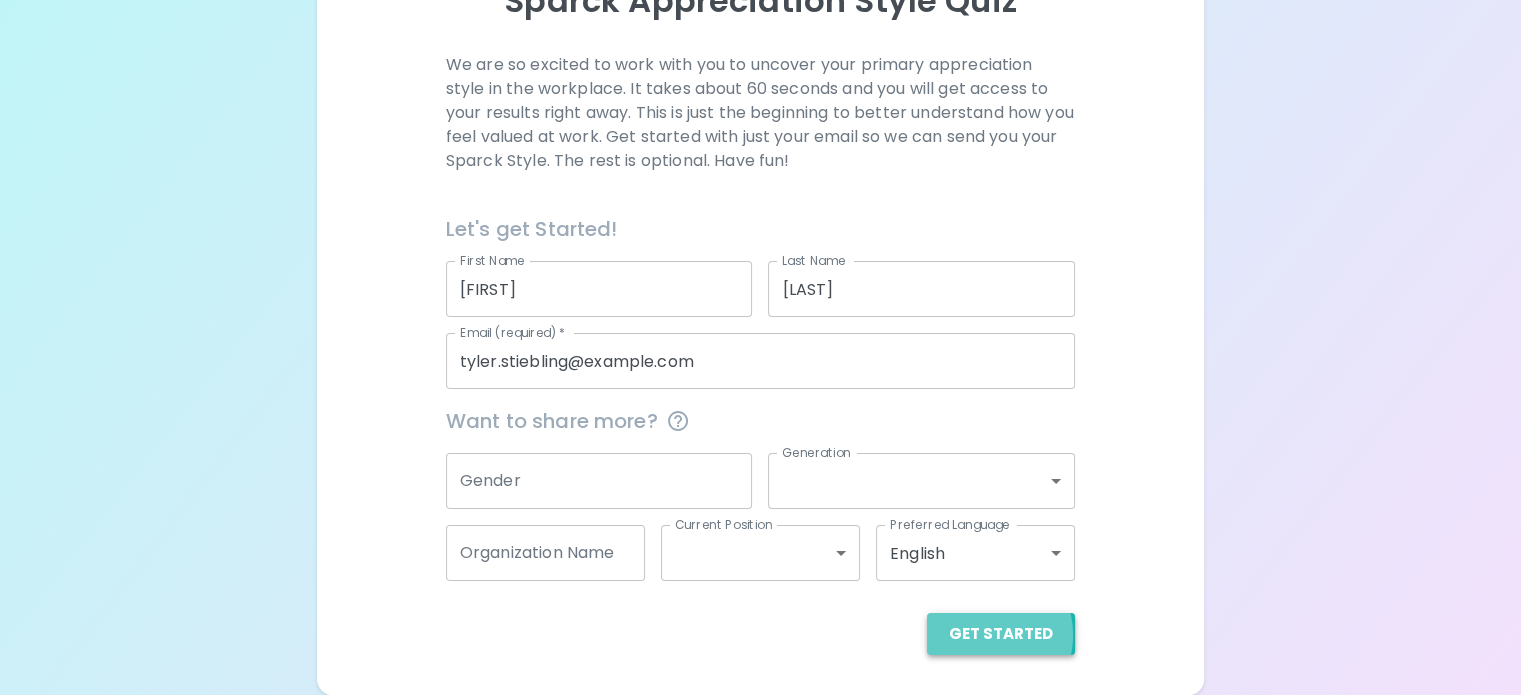 click on "Get Started" at bounding box center [1001, 634] 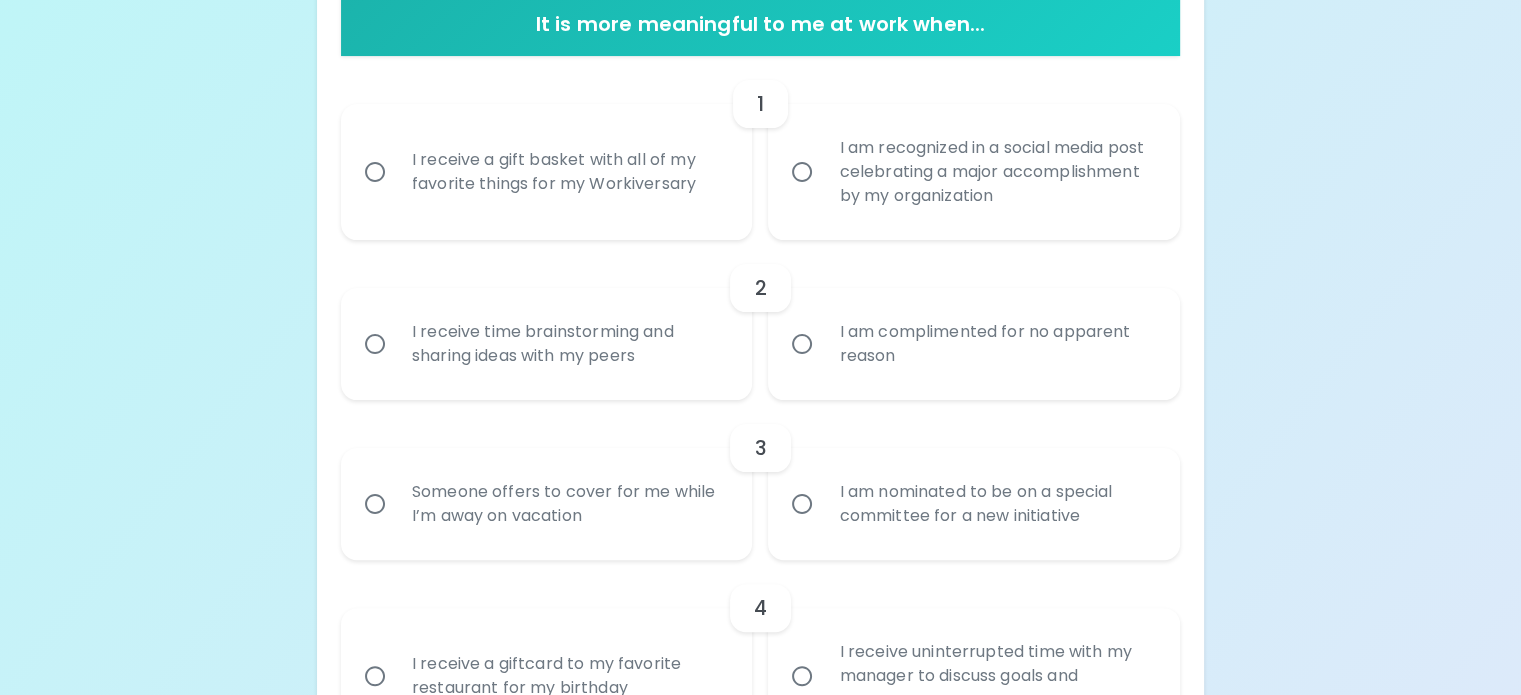 scroll, scrollTop: 405, scrollLeft: 0, axis: vertical 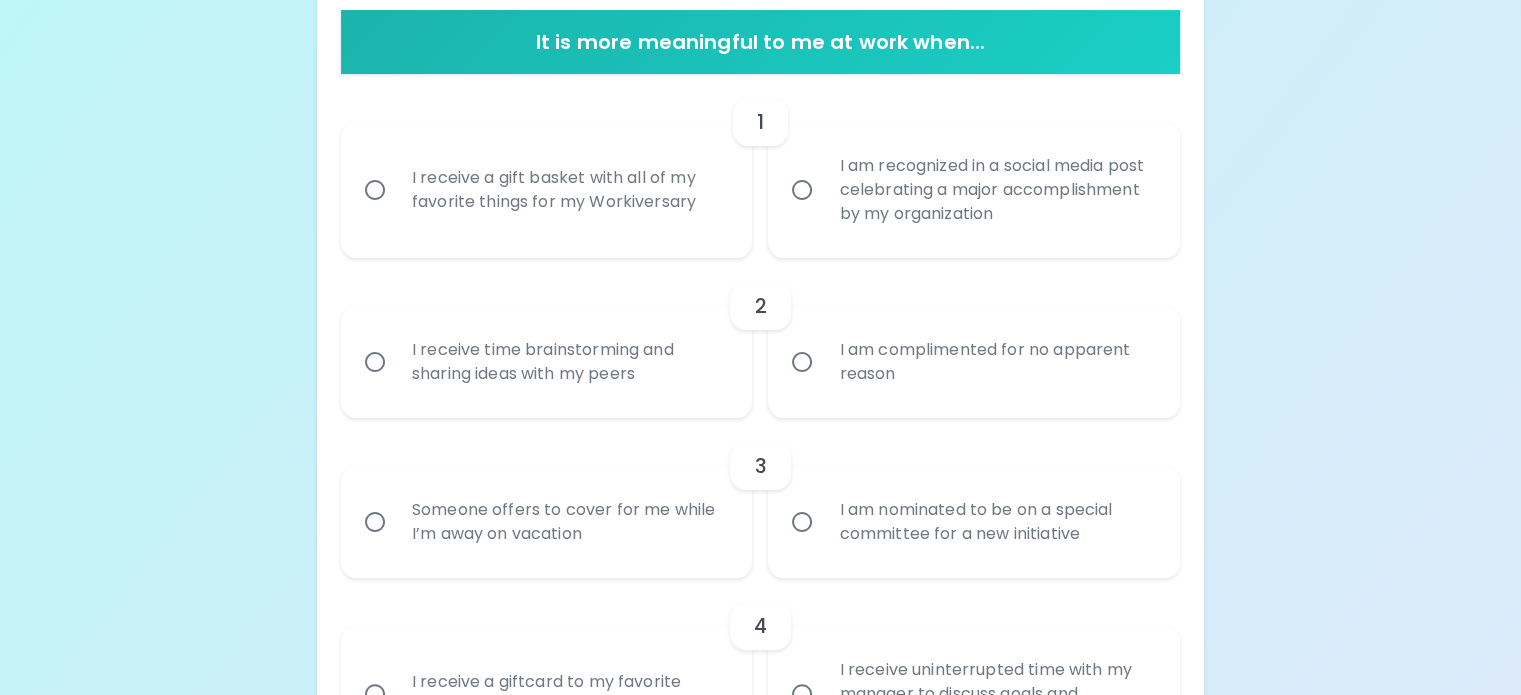 click on "I receive a gift basket with all of my favorite things for my Workiversary" at bounding box center [375, 190] 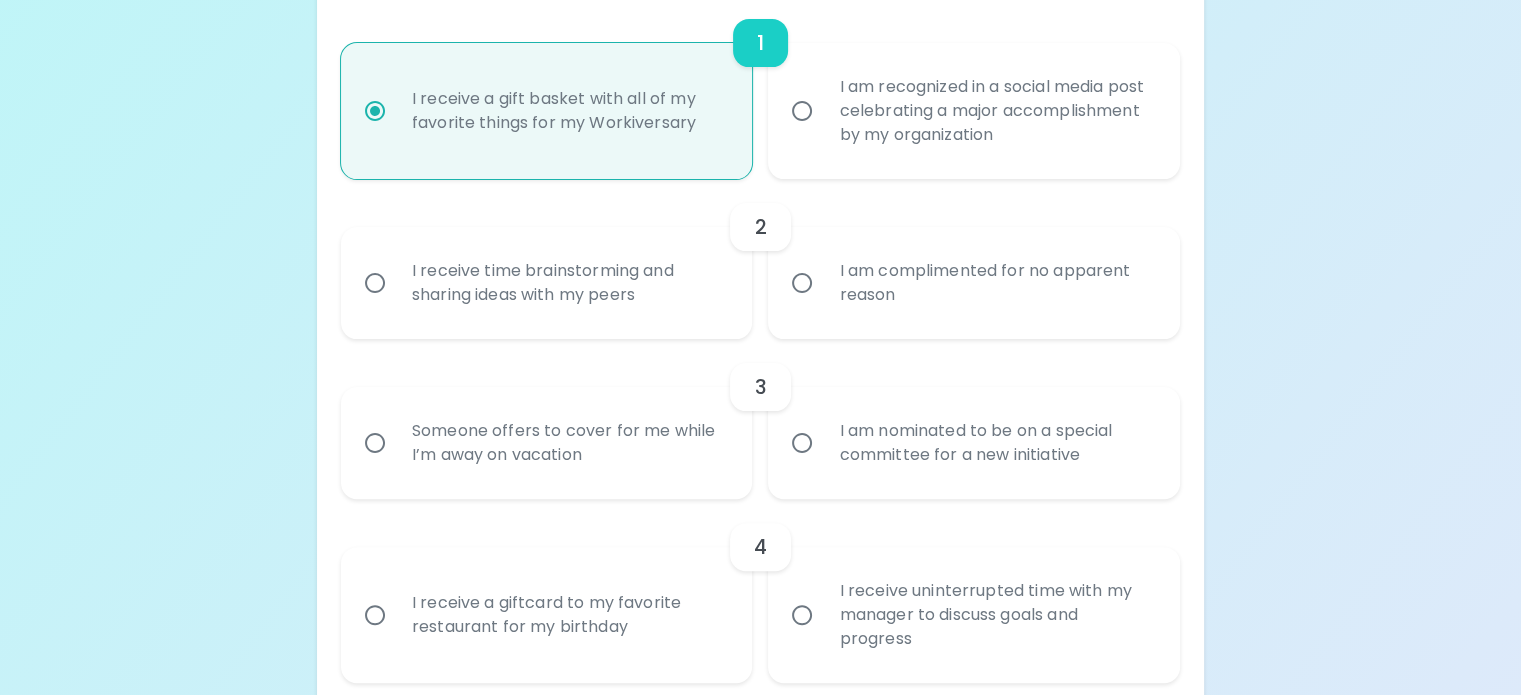 scroll, scrollTop: 565, scrollLeft: 0, axis: vertical 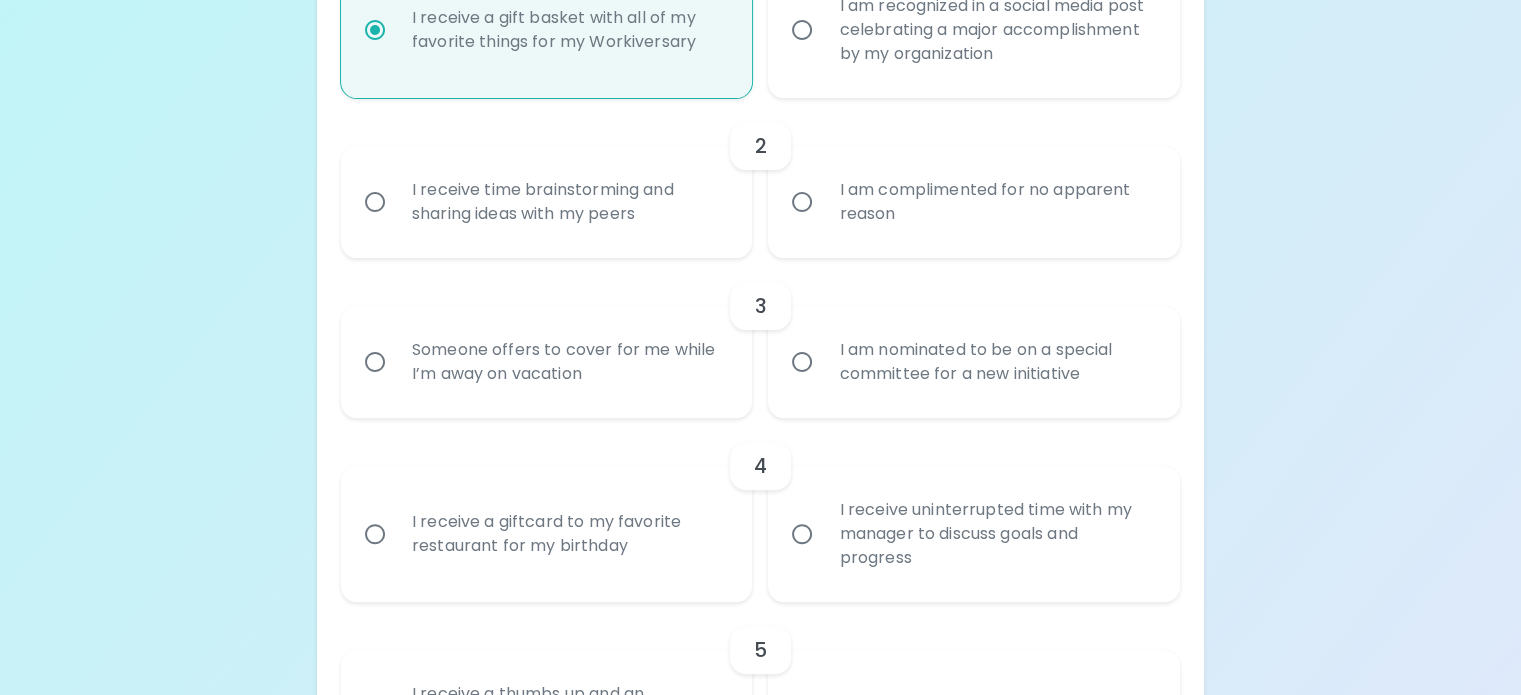 click on "I receive time brainstorming and sharing ideas with my peers" at bounding box center [375, 202] 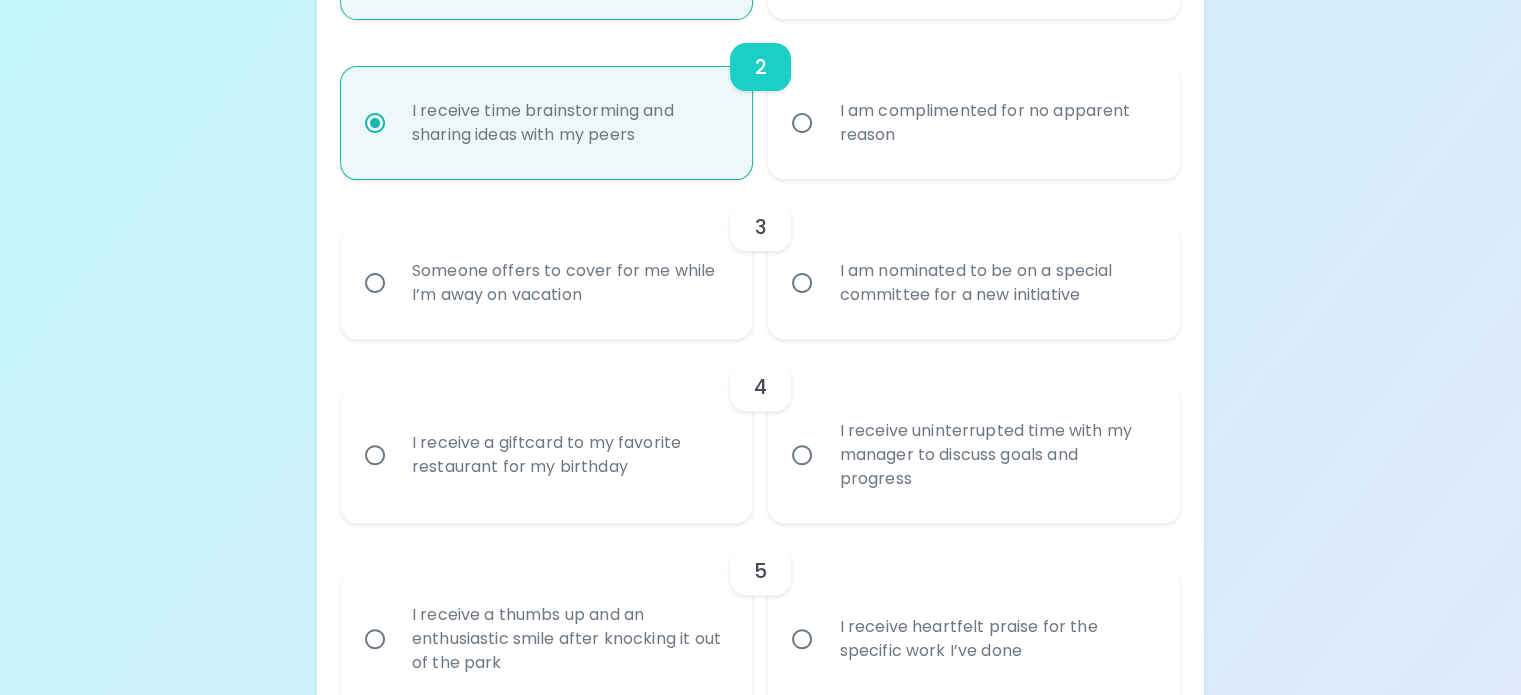 scroll, scrollTop: 725, scrollLeft: 0, axis: vertical 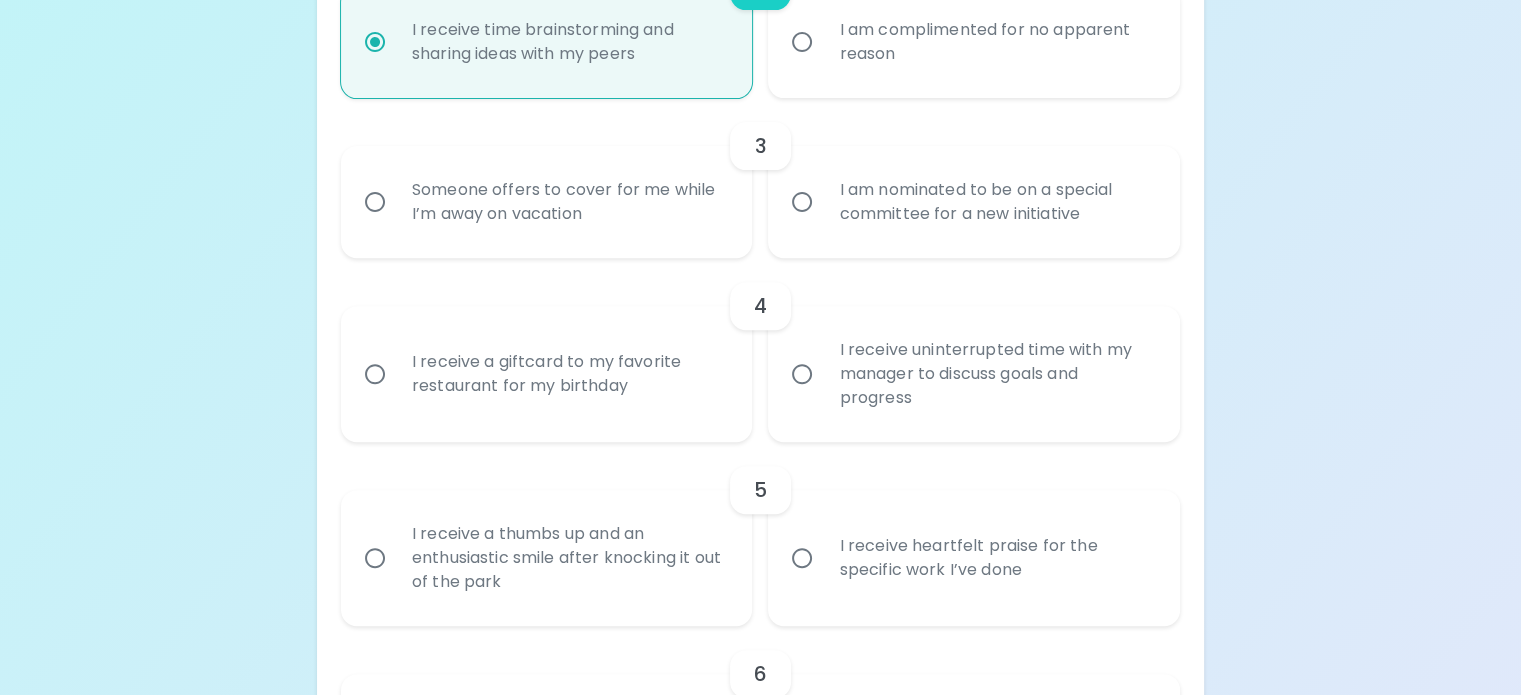 radio on "true" 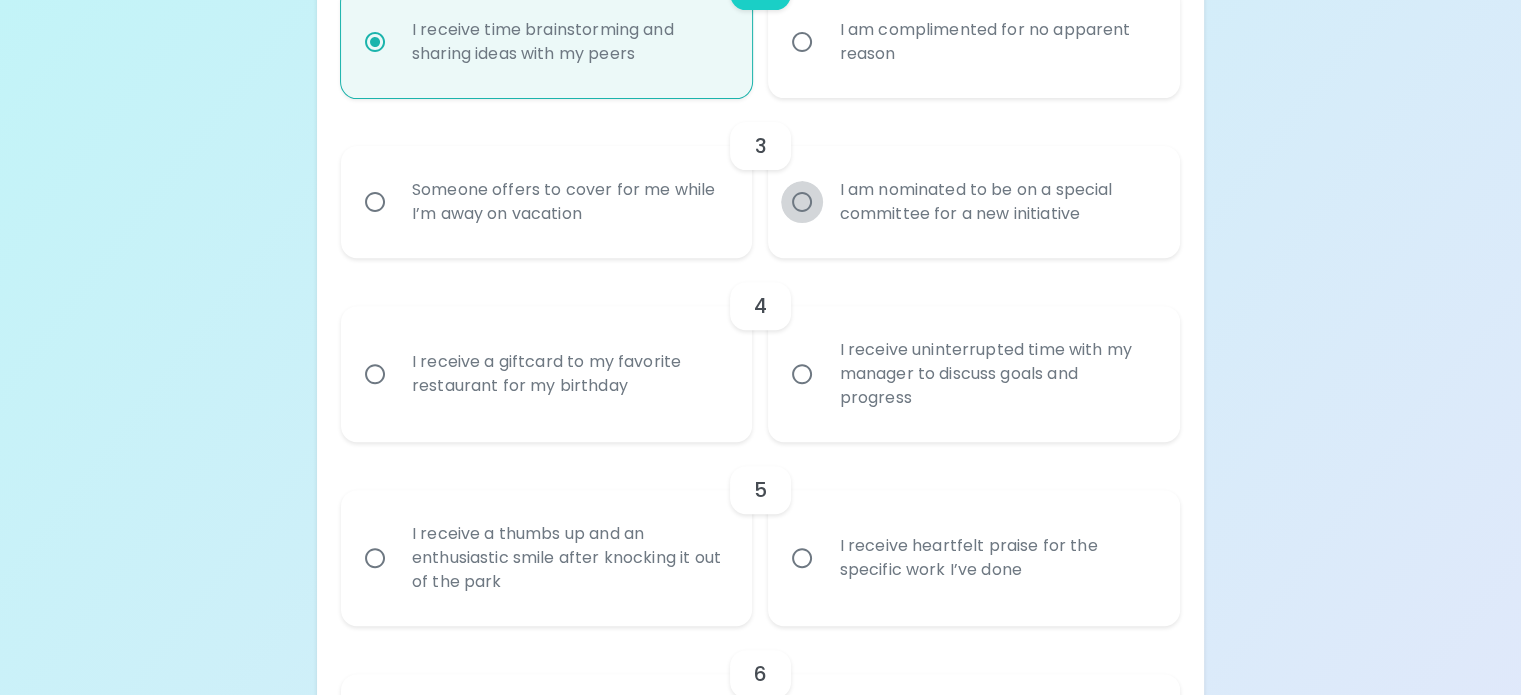 click on "I am nominated to be on a special committee for a new initiative" at bounding box center [802, 202] 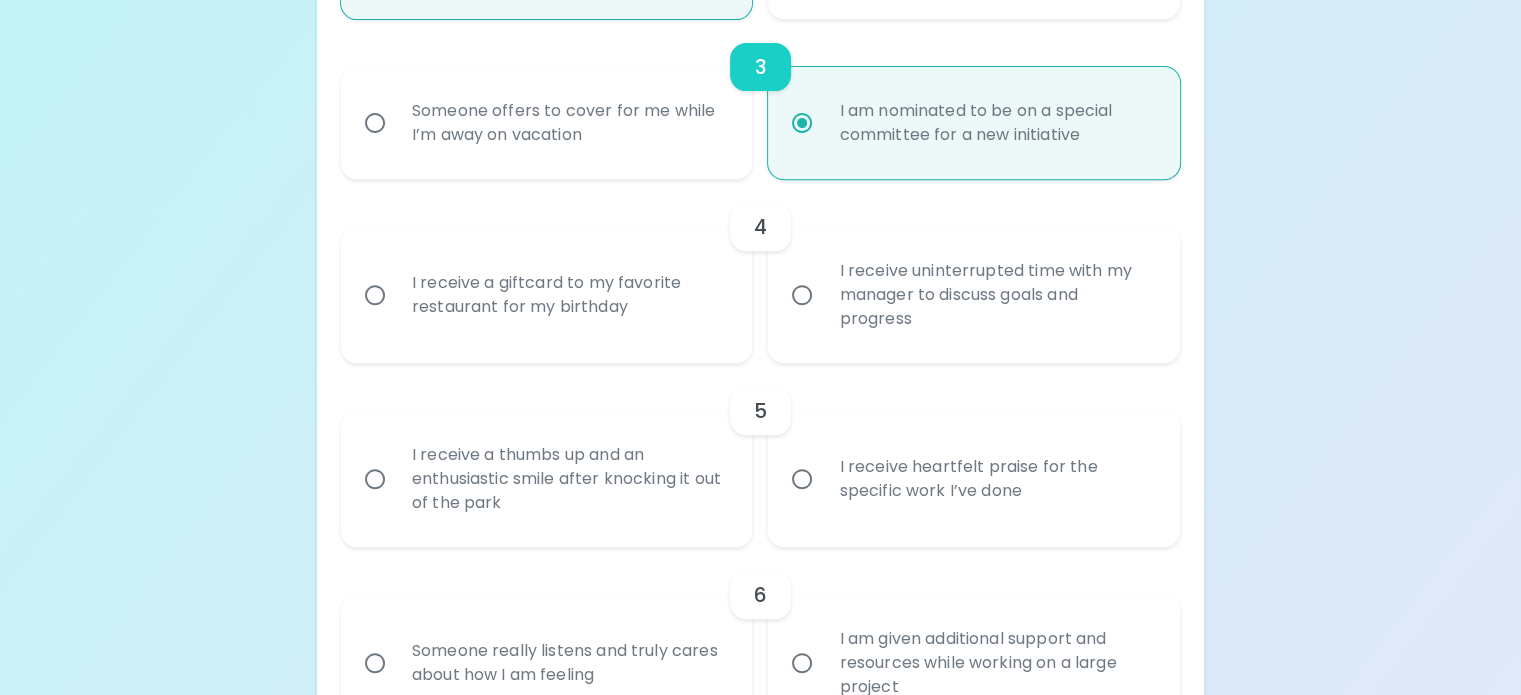 scroll, scrollTop: 885, scrollLeft: 0, axis: vertical 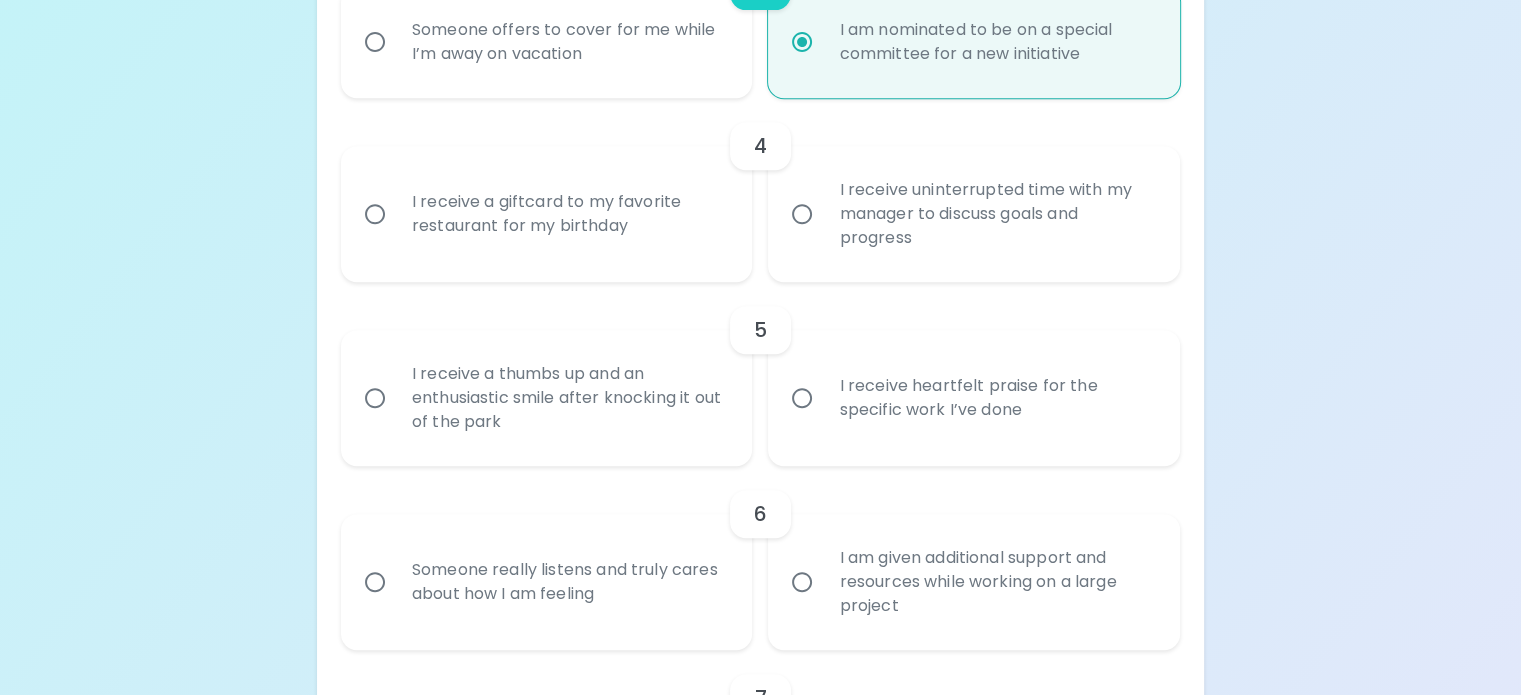 radio on "true" 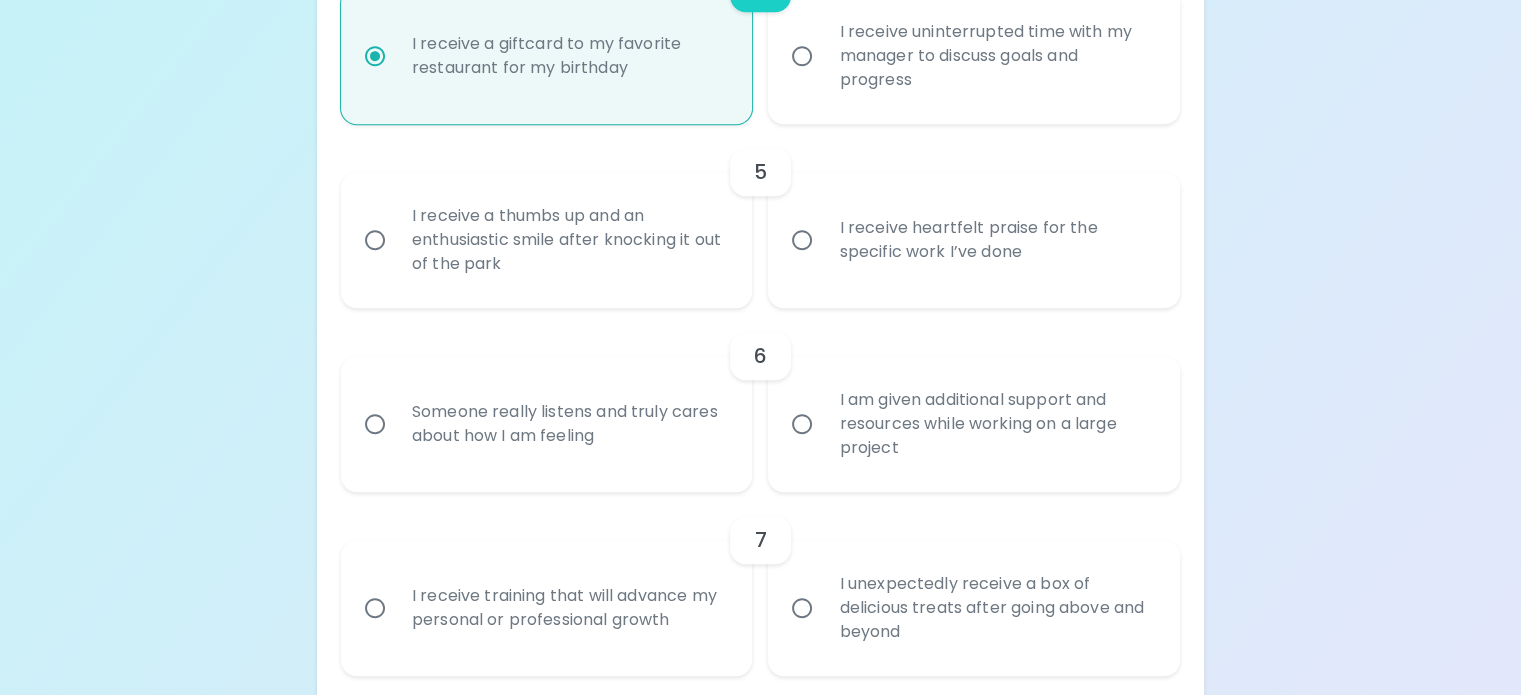 scroll, scrollTop: 1045, scrollLeft: 0, axis: vertical 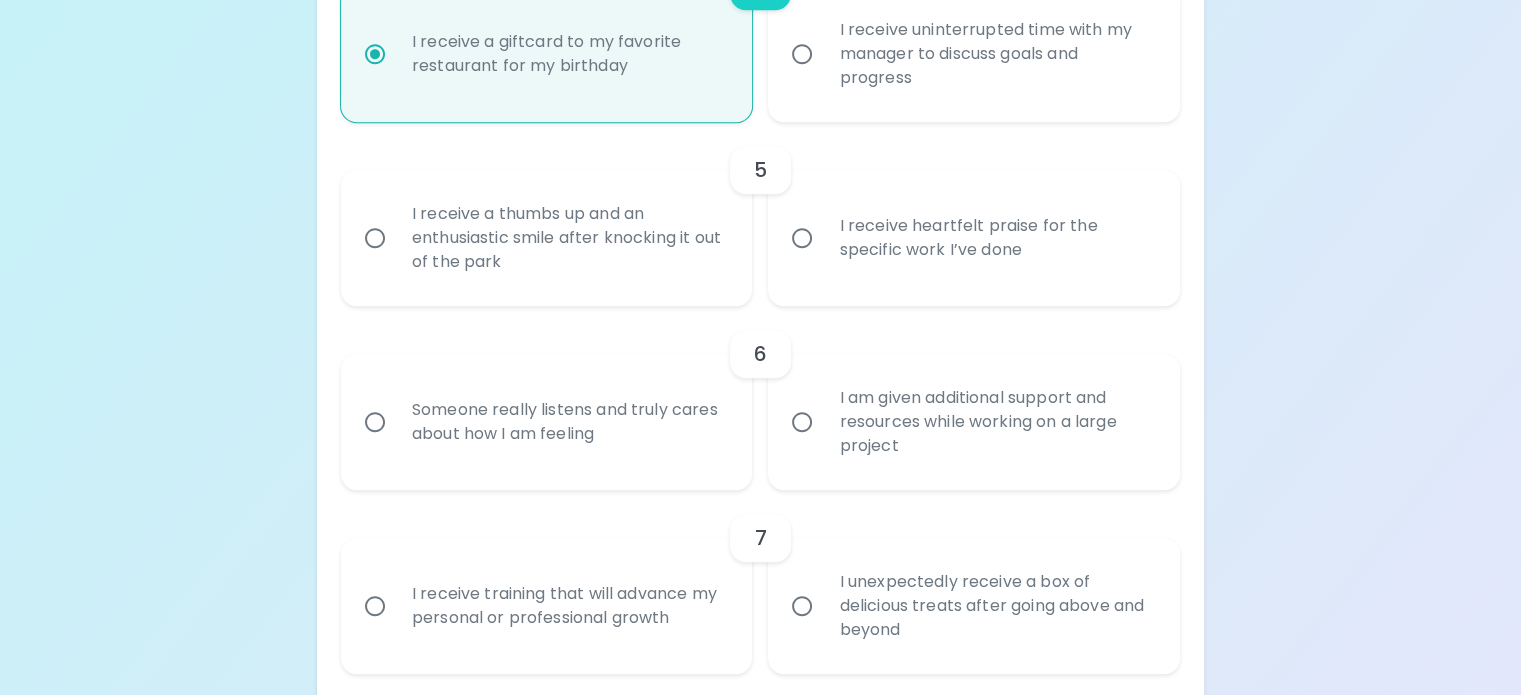 click on "I receive heartfelt praise for the specific work I’ve done" at bounding box center [802, 238] 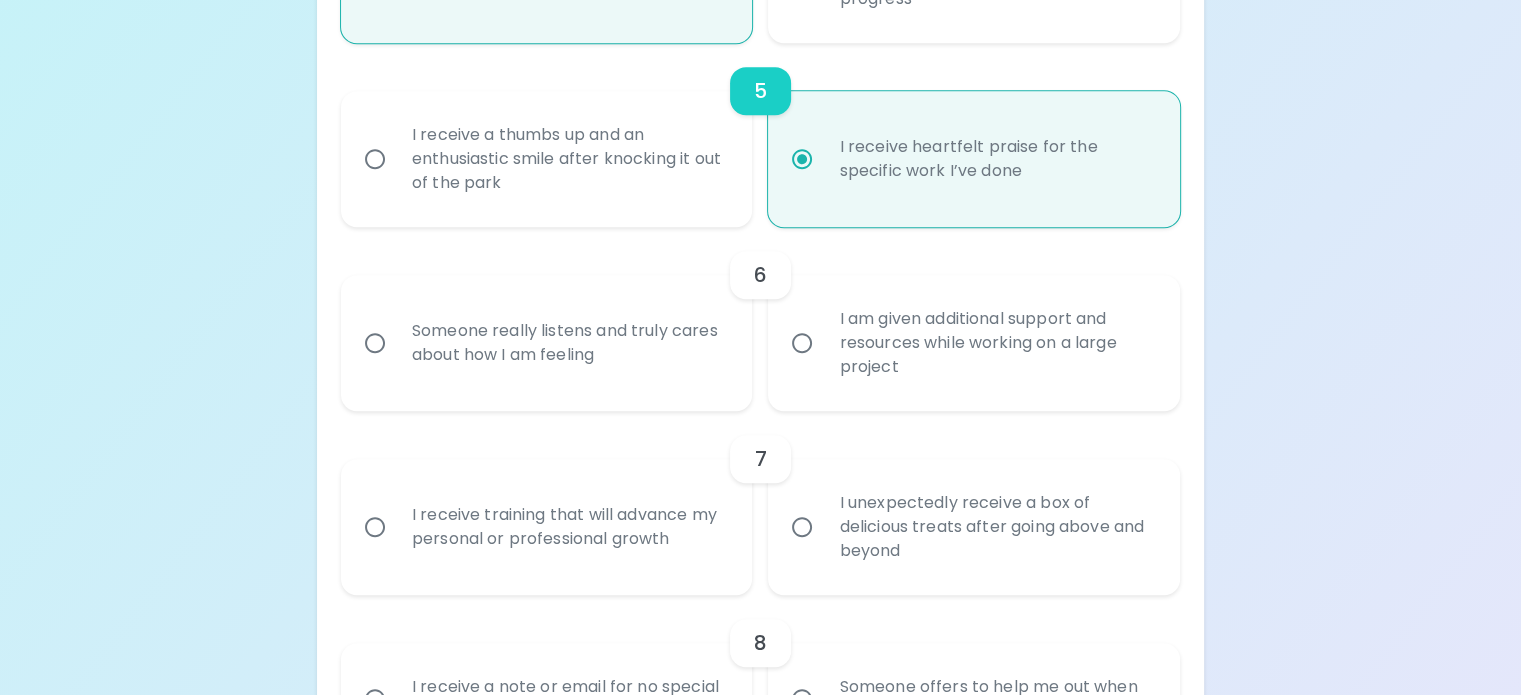 scroll, scrollTop: 1205, scrollLeft: 0, axis: vertical 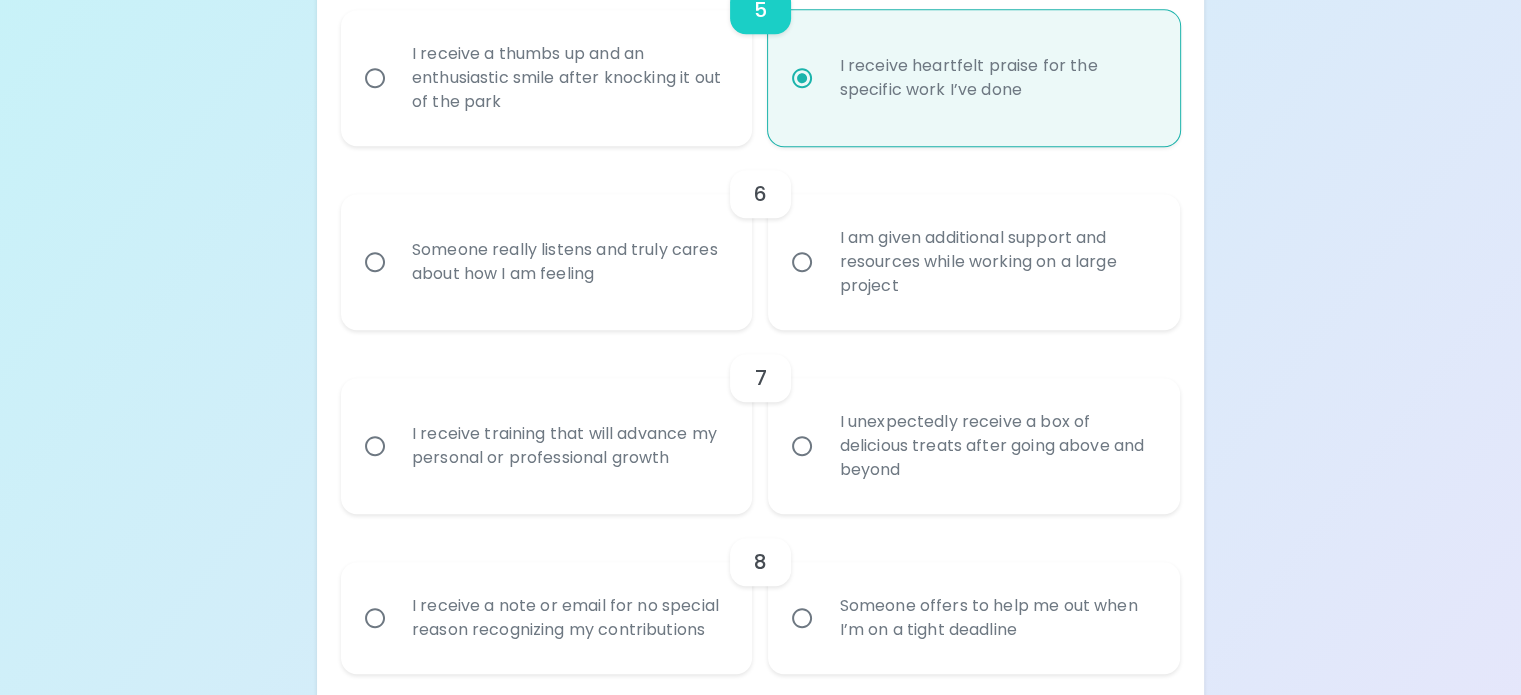 radio on "true" 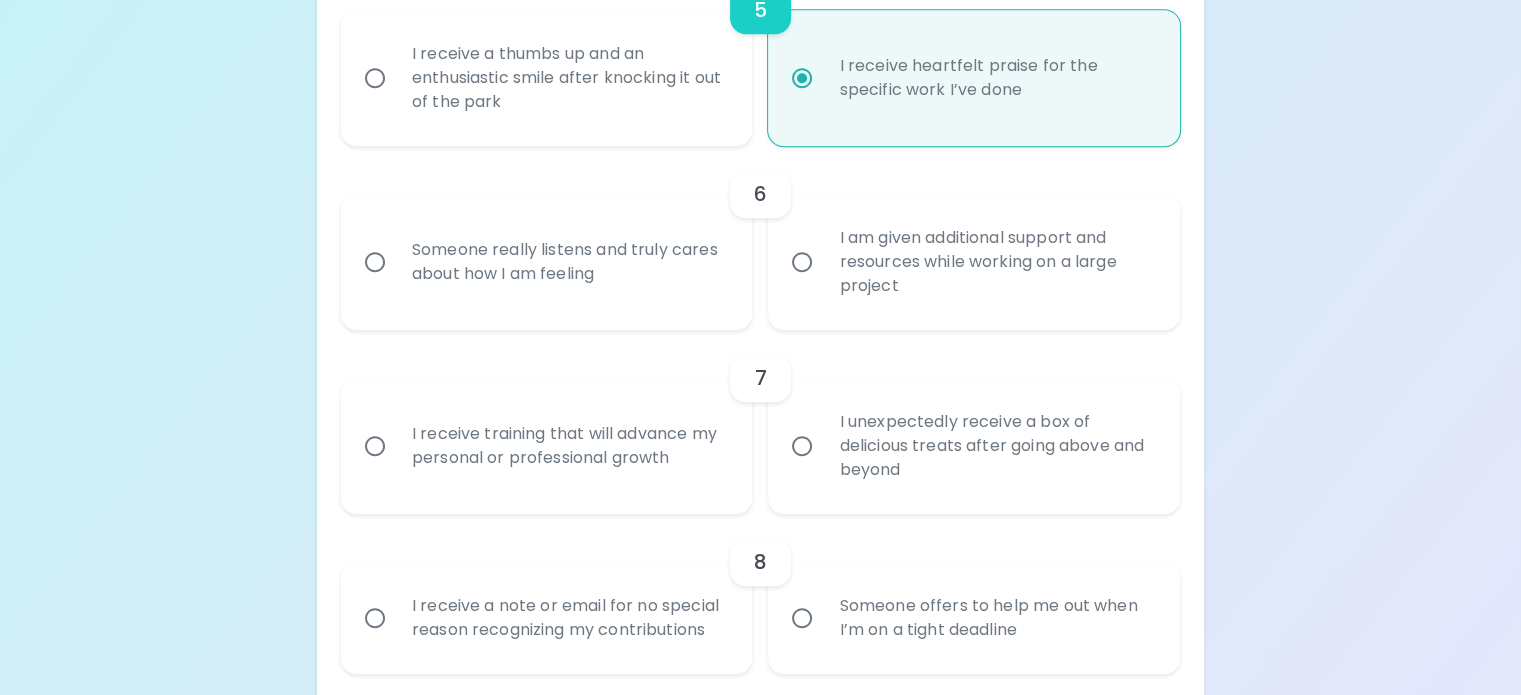 radio on "false" 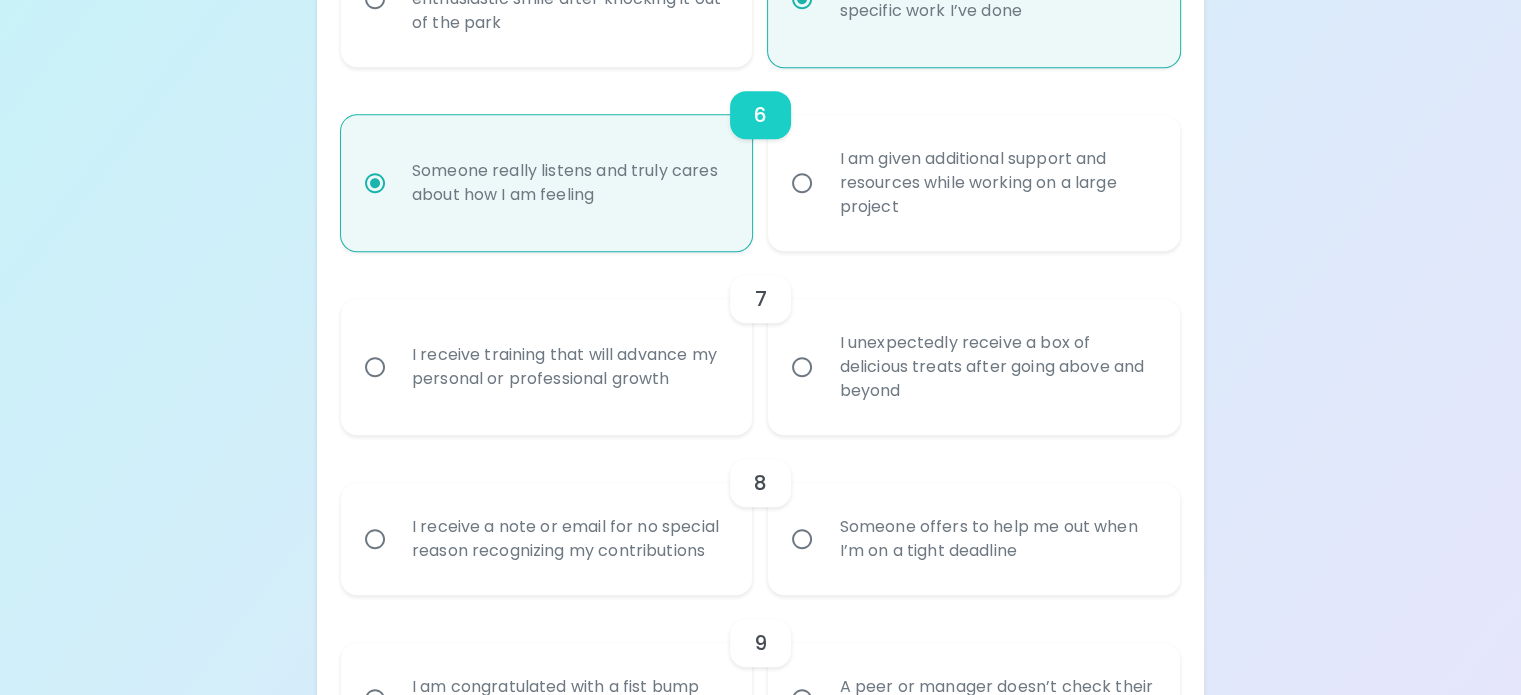 scroll, scrollTop: 1365, scrollLeft: 0, axis: vertical 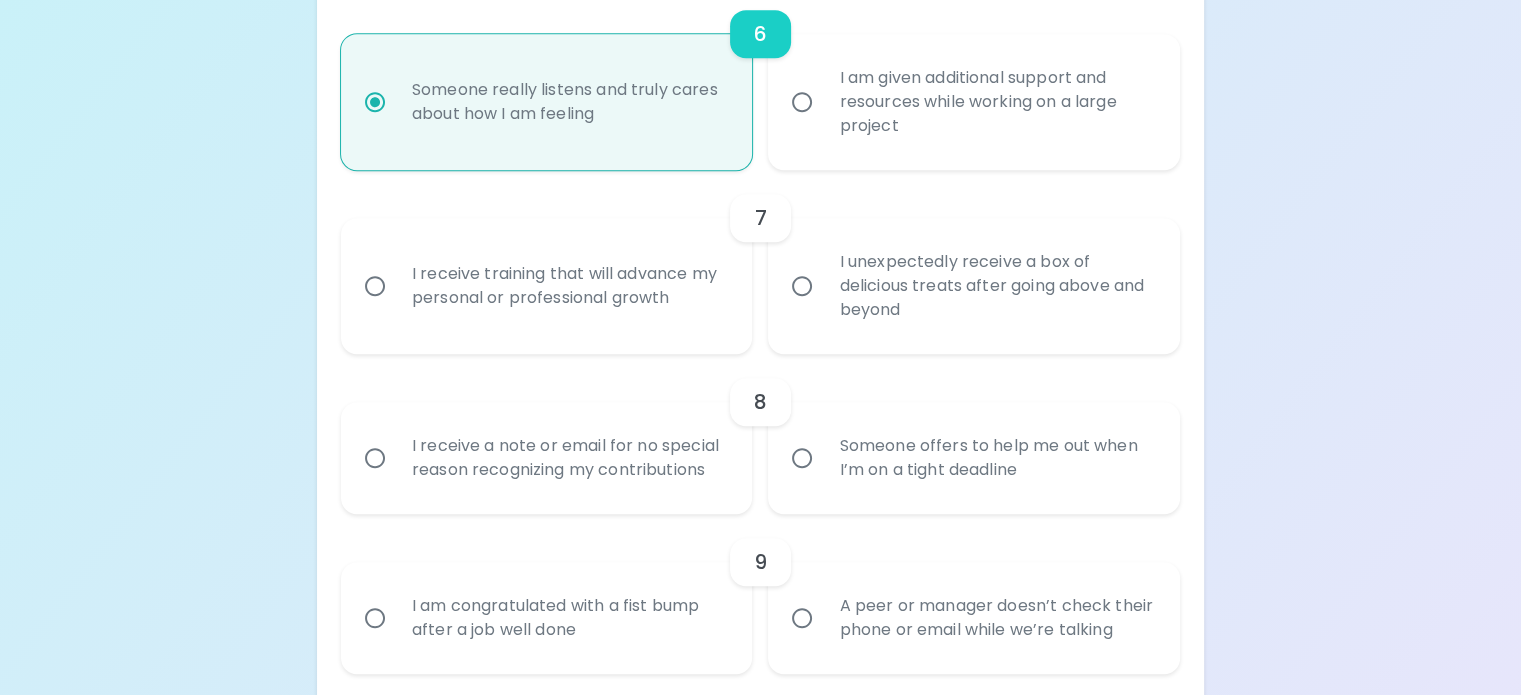 radio on "true" 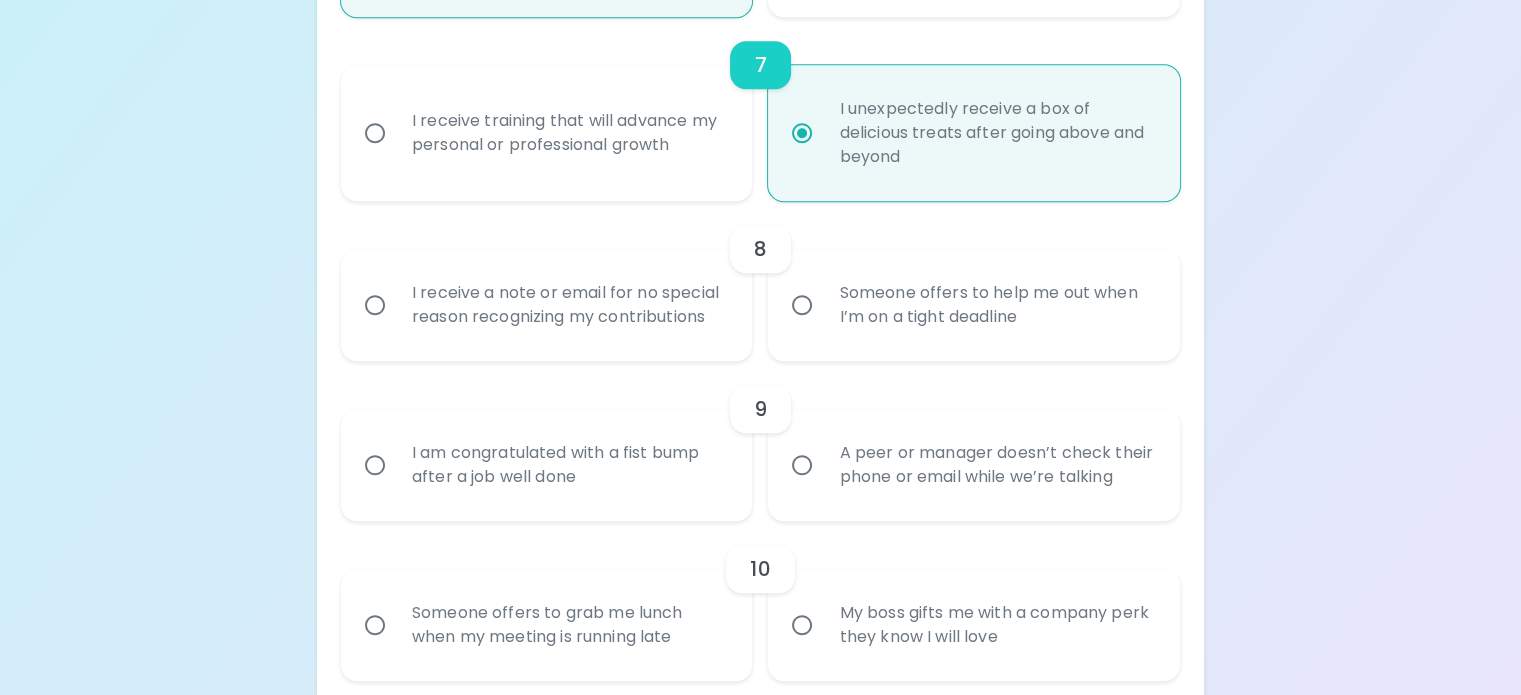 scroll, scrollTop: 1525, scrollLeft: 0, axis: vertical 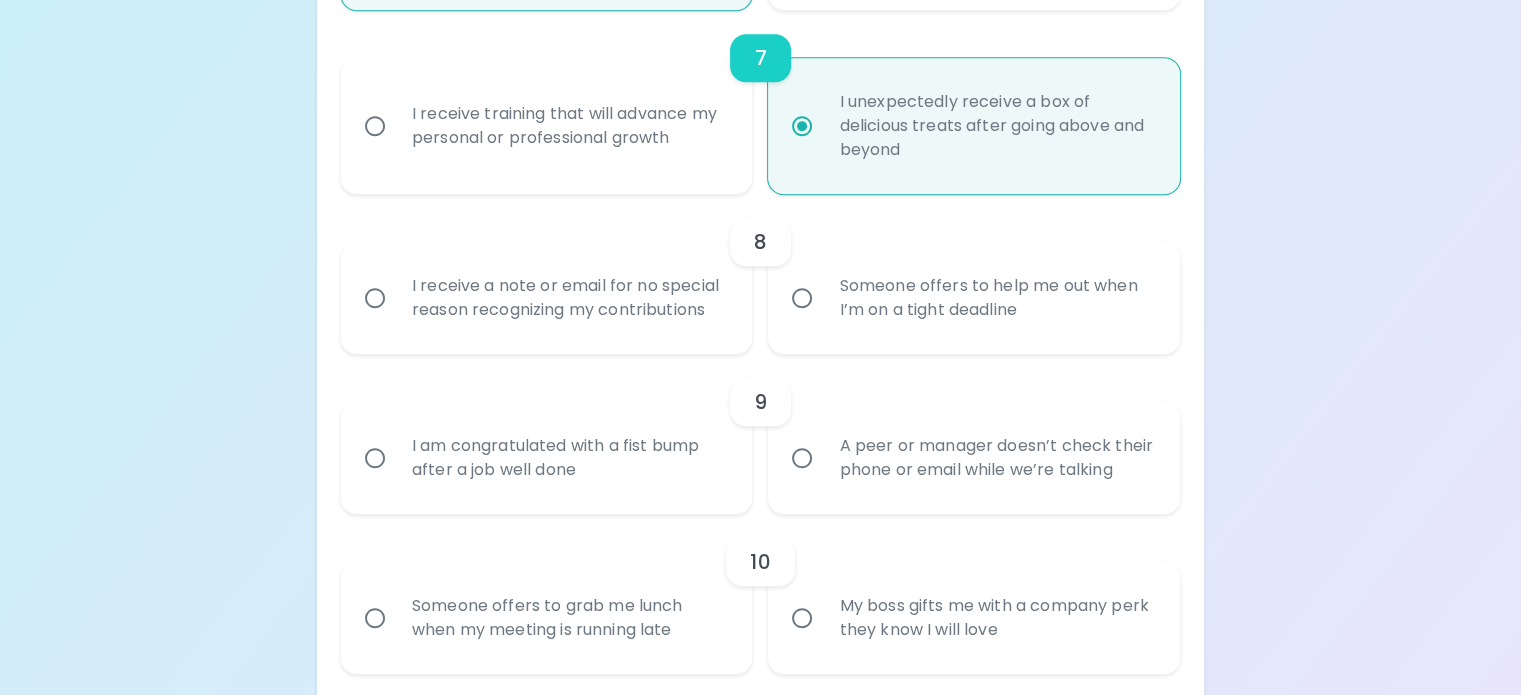 radio on "true" 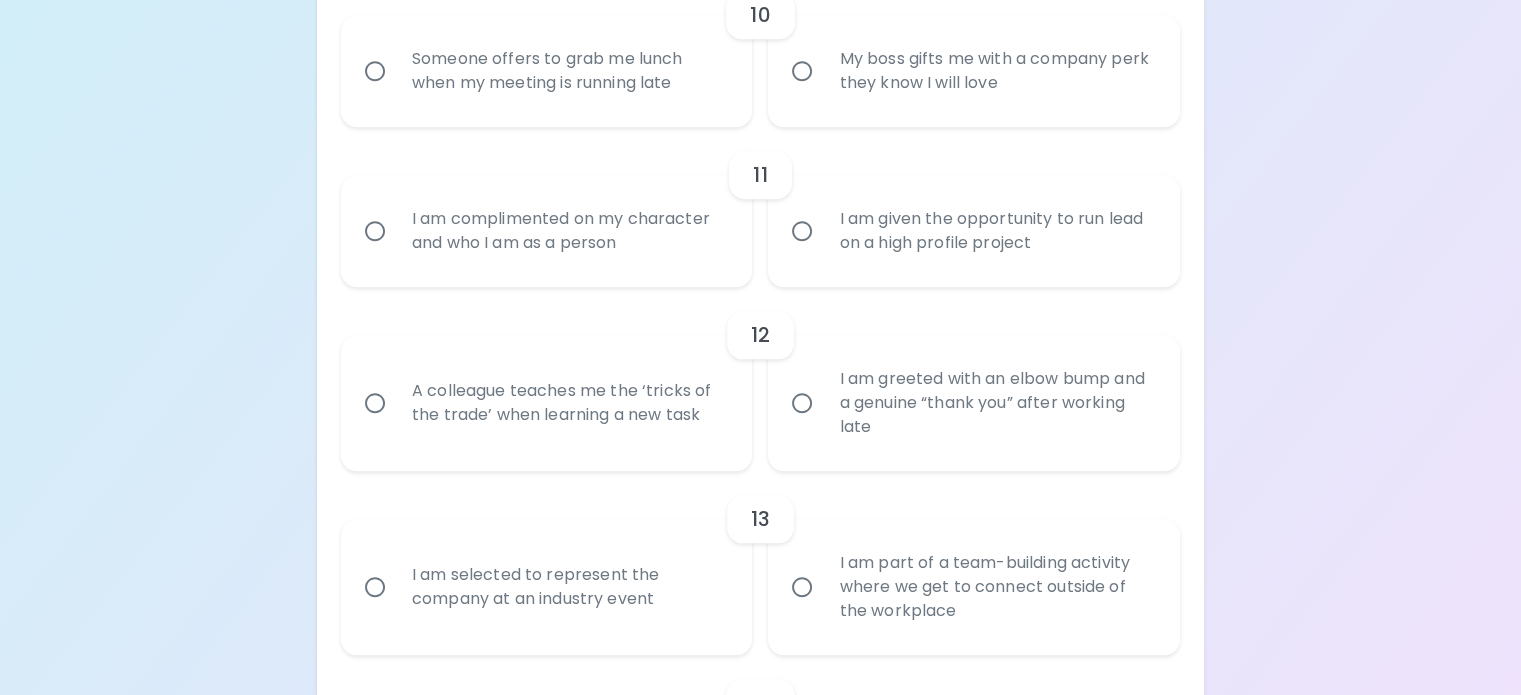 scroll, scrollTop: 2085, scrollLeft: 0, axis: vertical 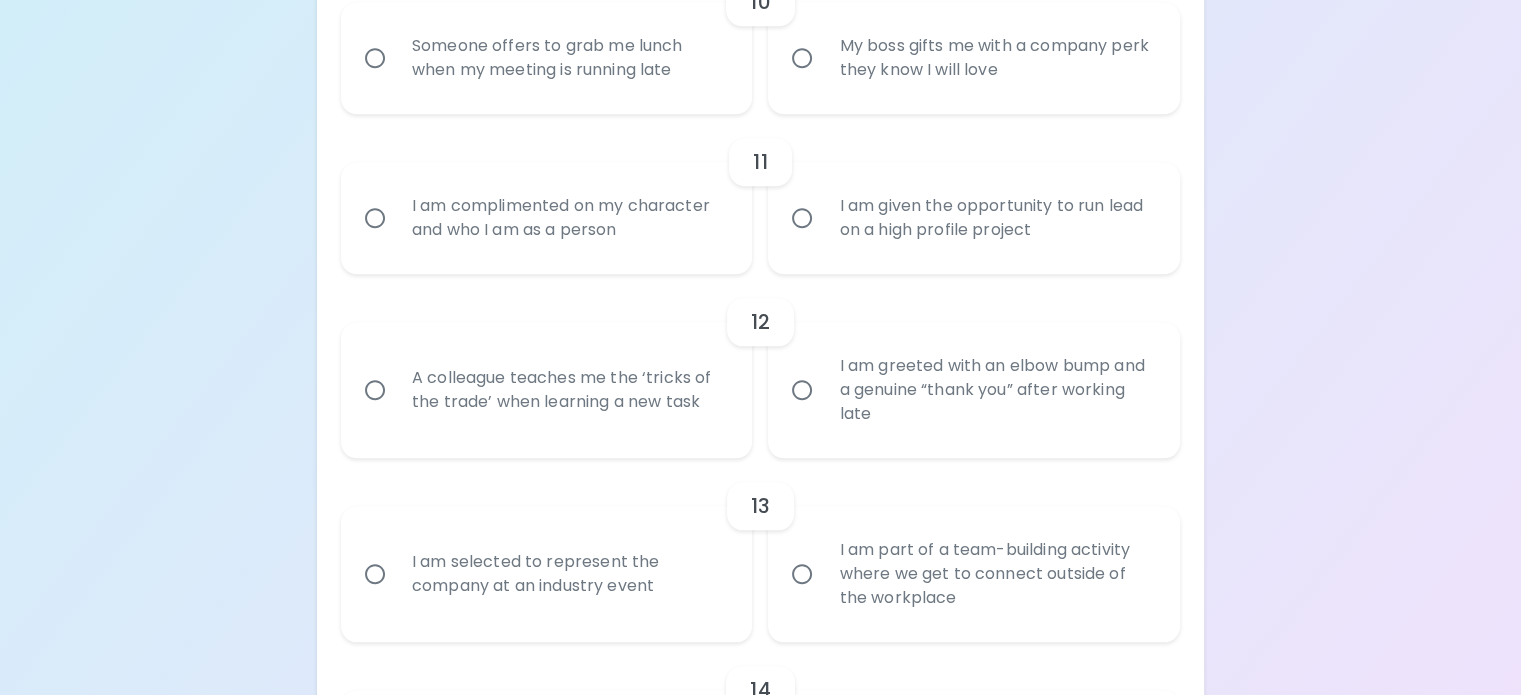 radio on "true" 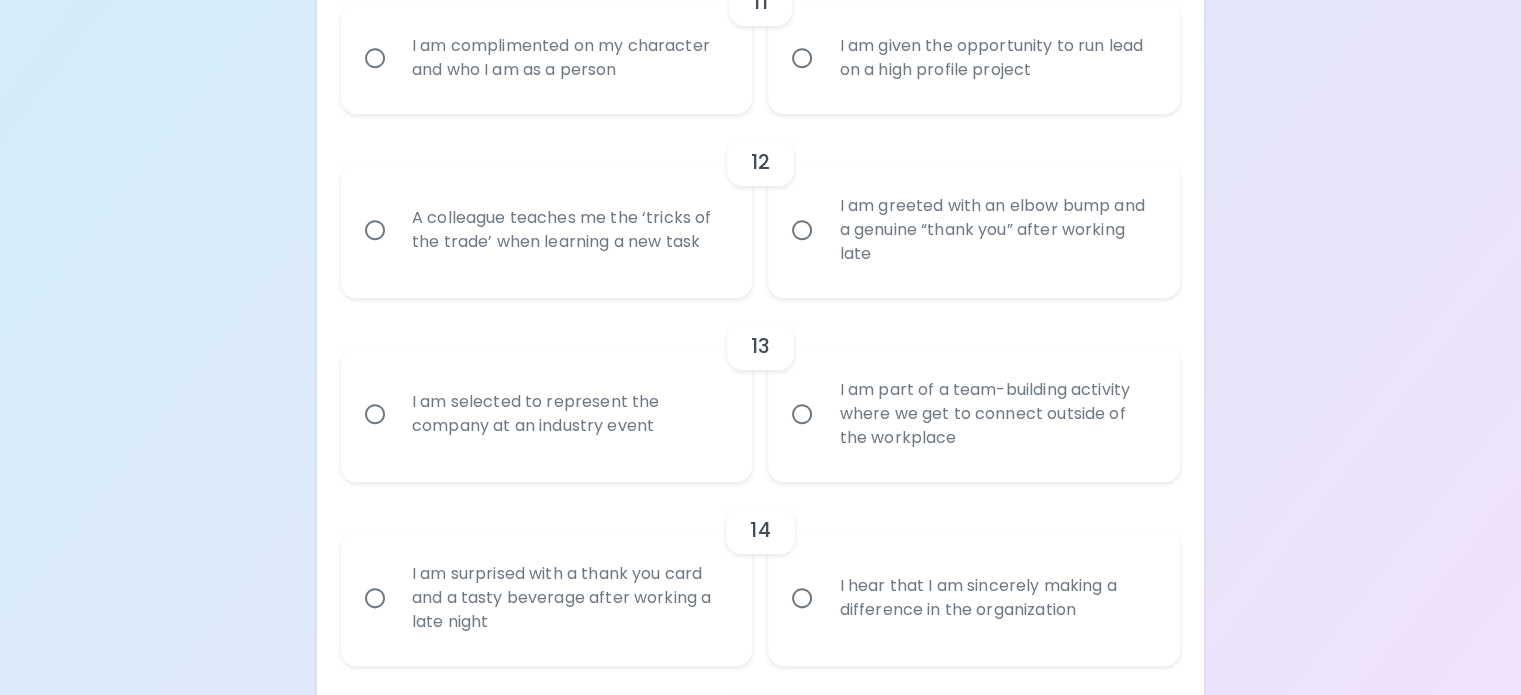 radio on "true" 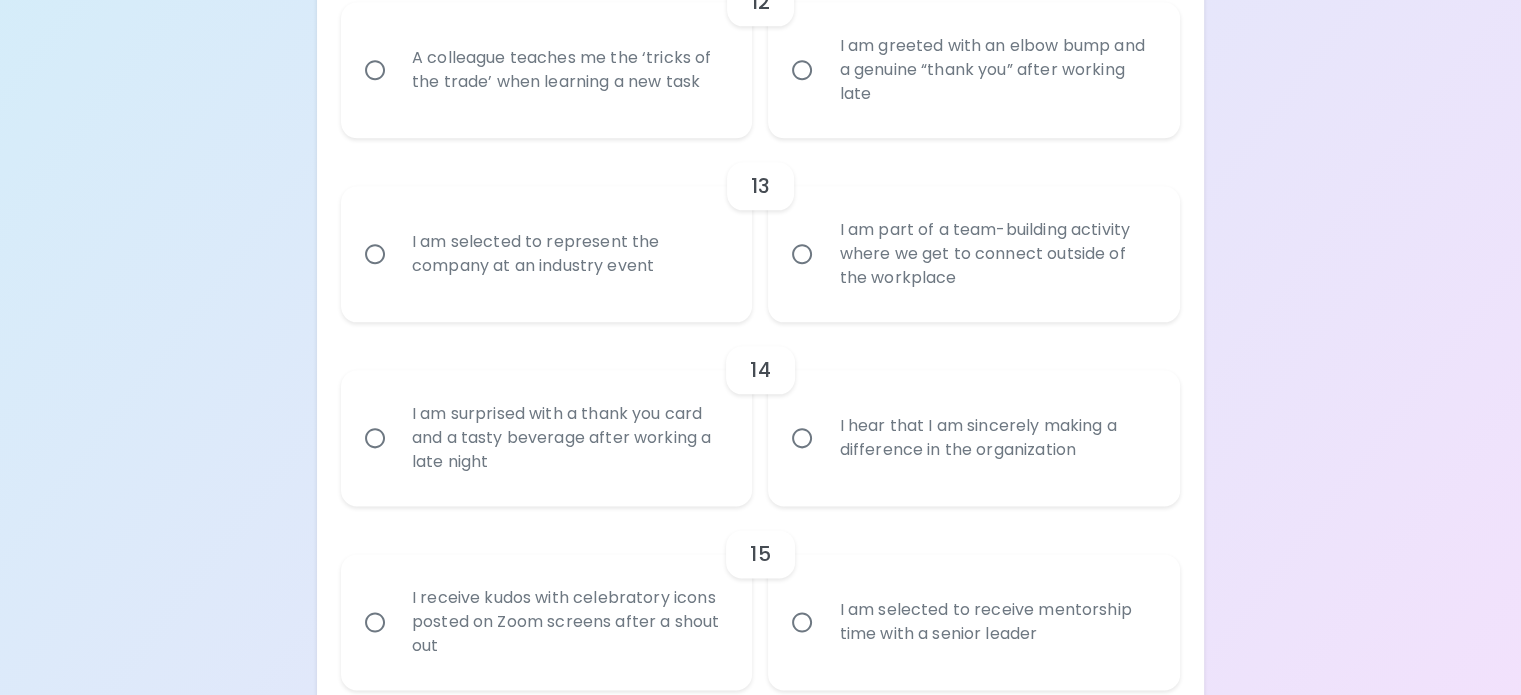 radio on "true" 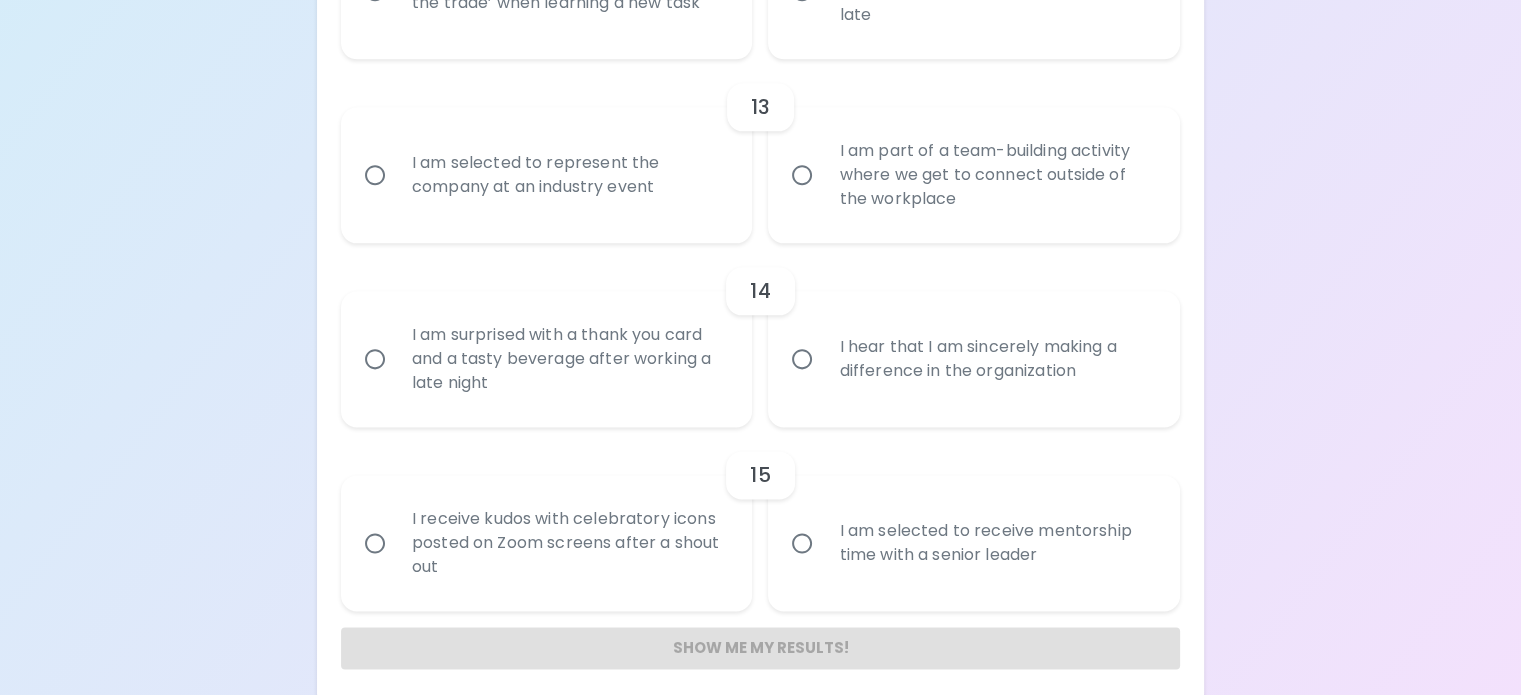 scroll, scrollTop: 2565, scrollLeft: 0, axis: vertical 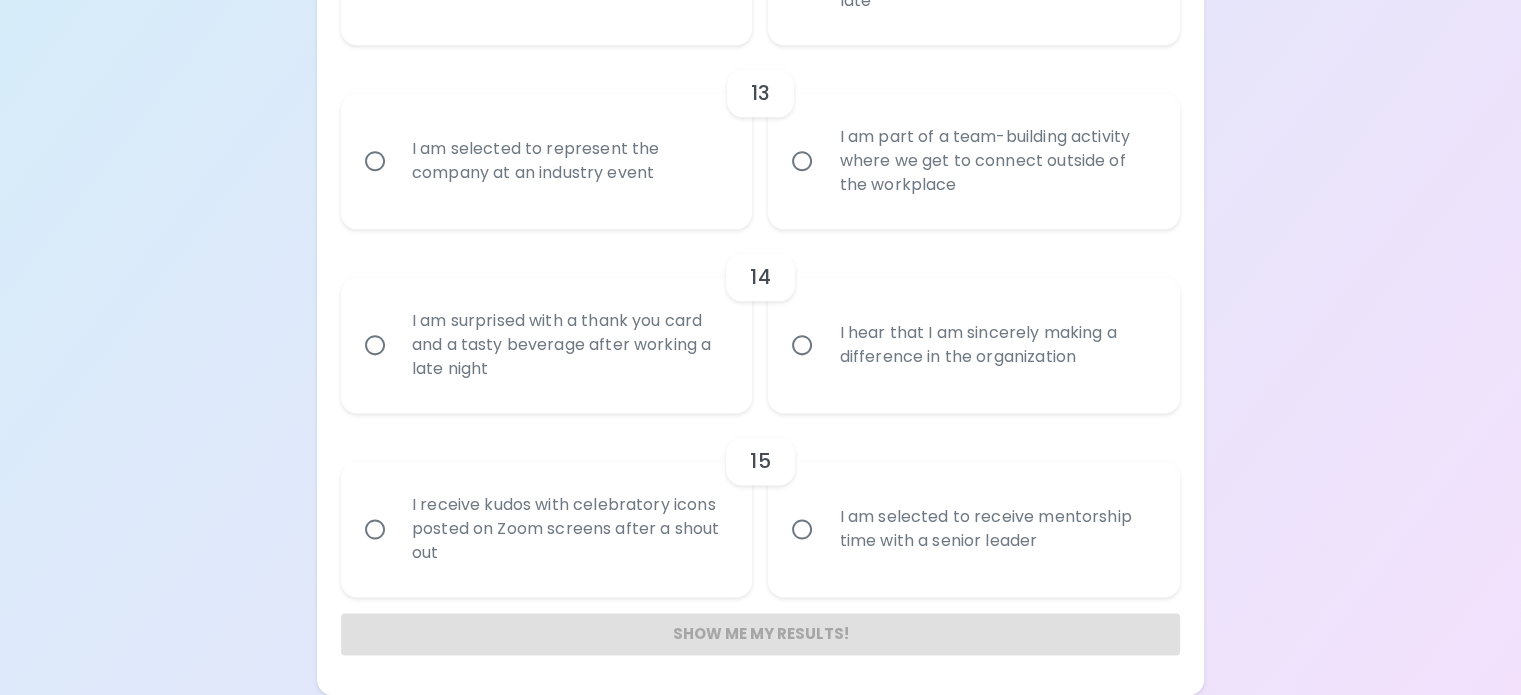 radio on "true" 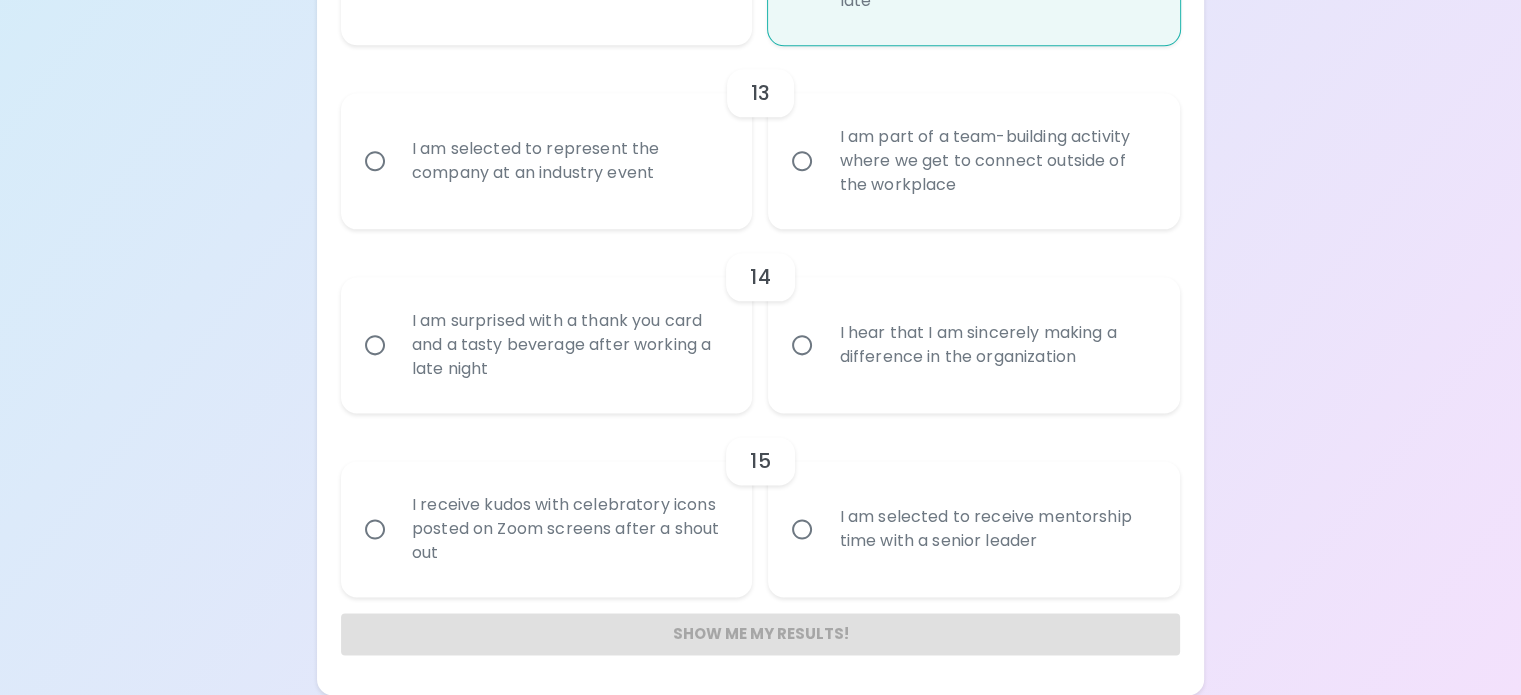 scroll, scrollTop: 3125, scrollLeft: 0, axis: vertical 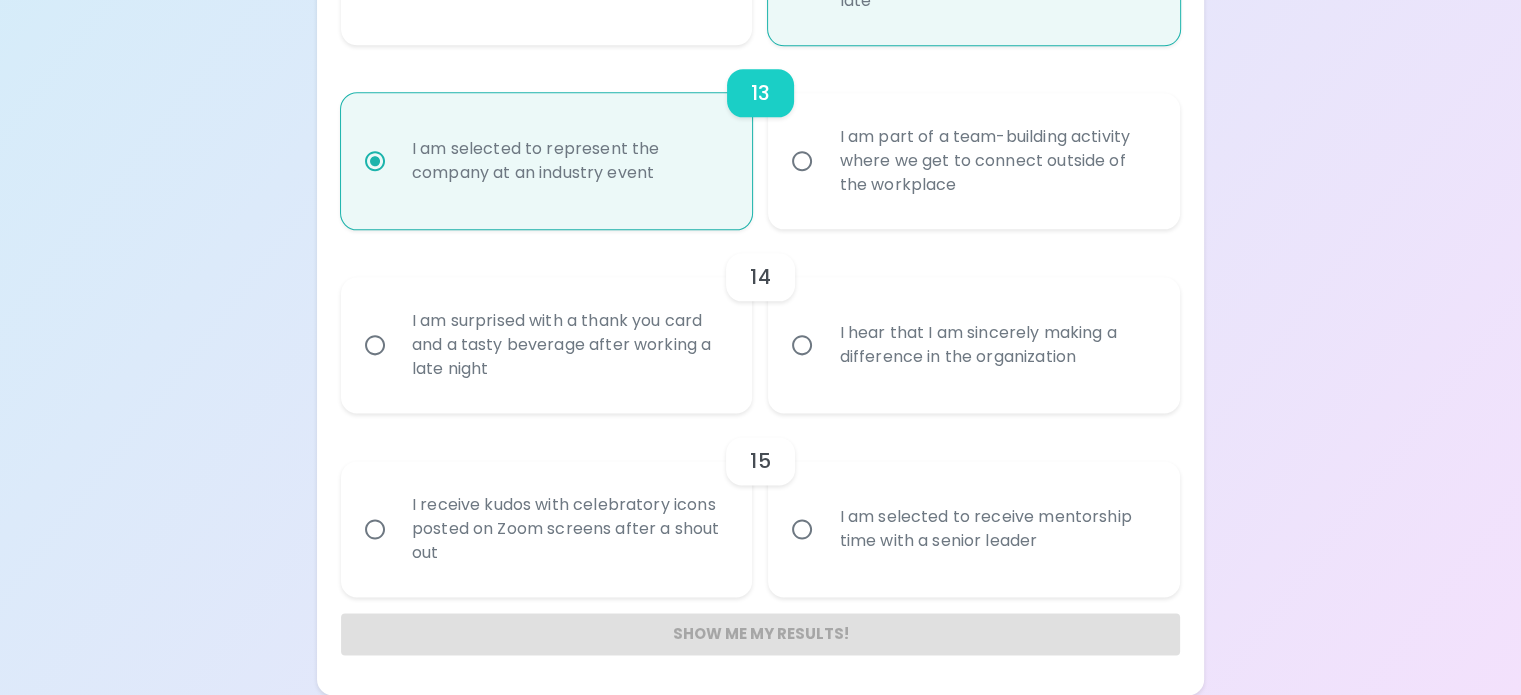 radio on "true" 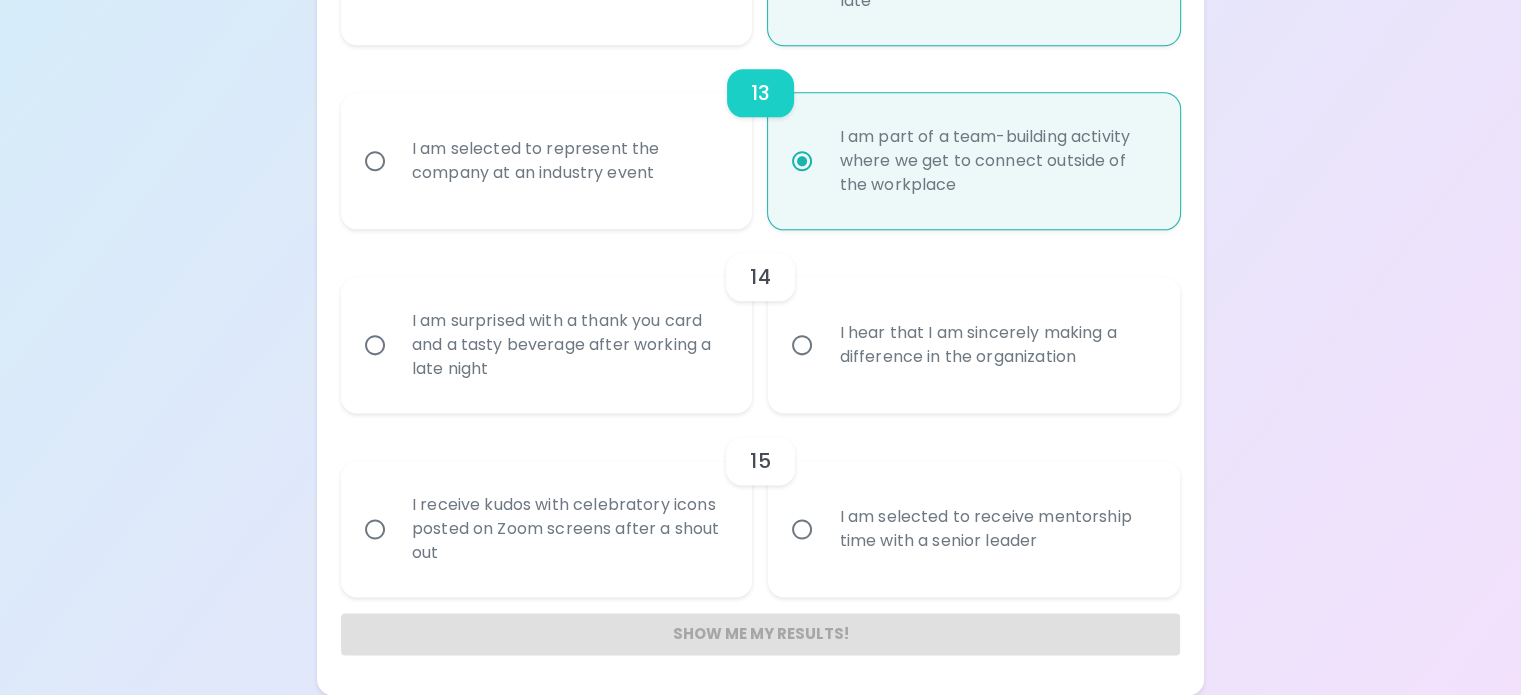 scroll, scrollTop: 3137, scrollLeft: 0, axis: vertical 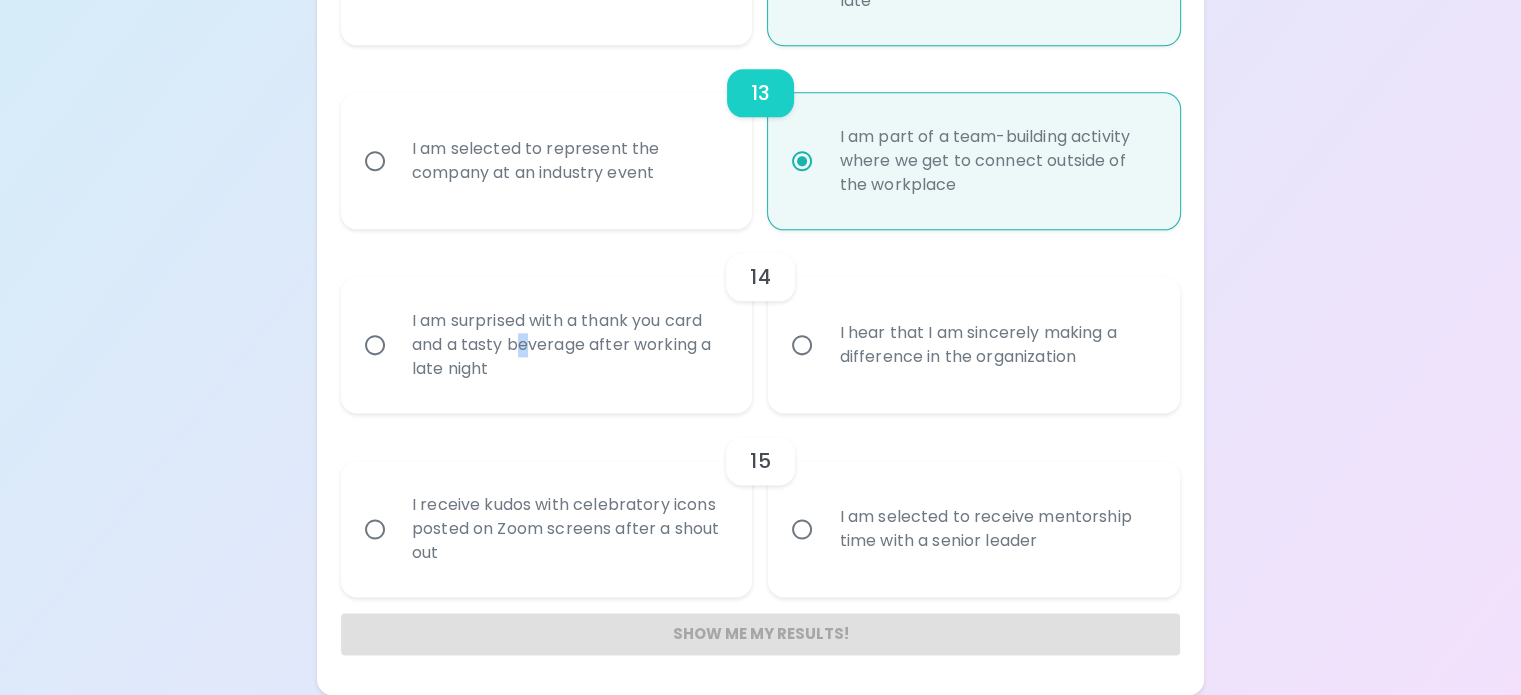 click on "I am surprised with a thank you card and a tasty beverage after working a late night" at bounding box center (569, 345) 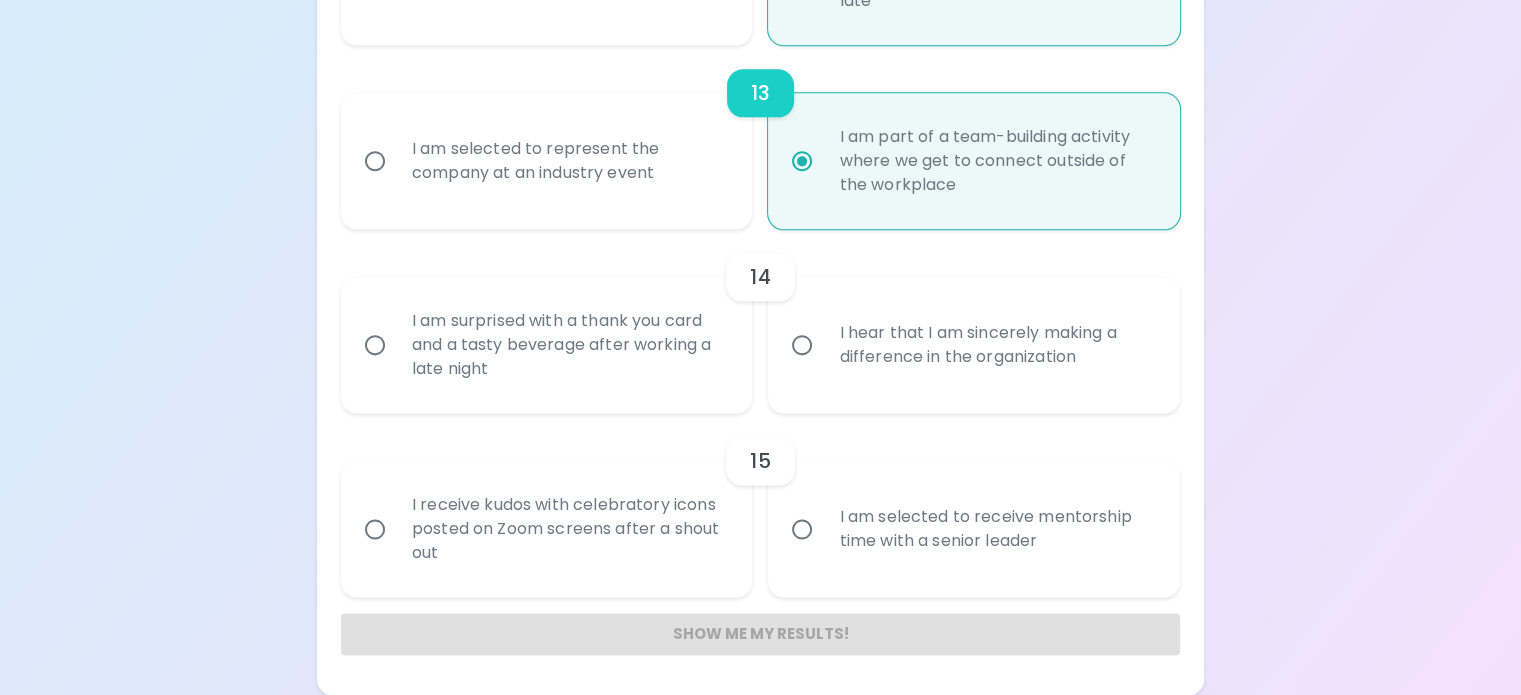 click on "I am surprised with a thank you card and a tasty beverage after working a late night" at bounding box center (569, 345) 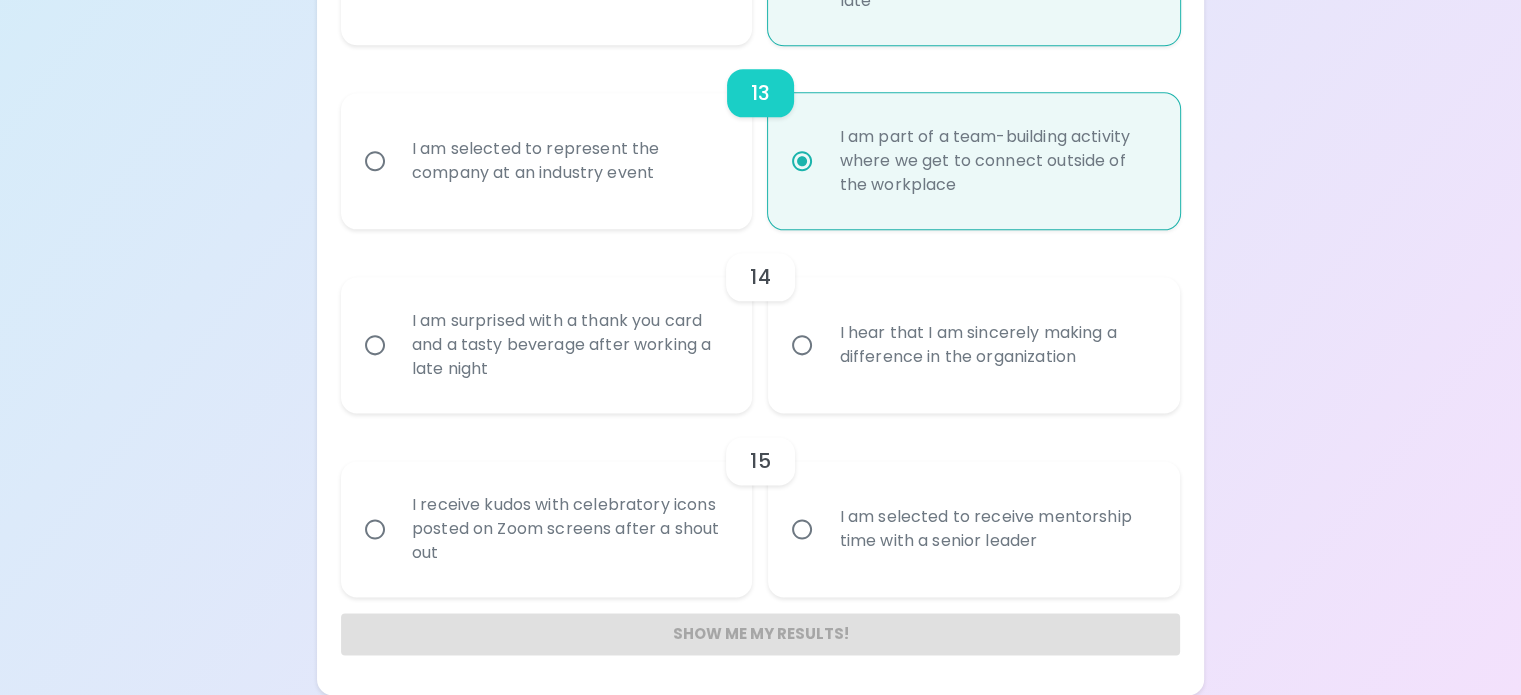 radio on "false" 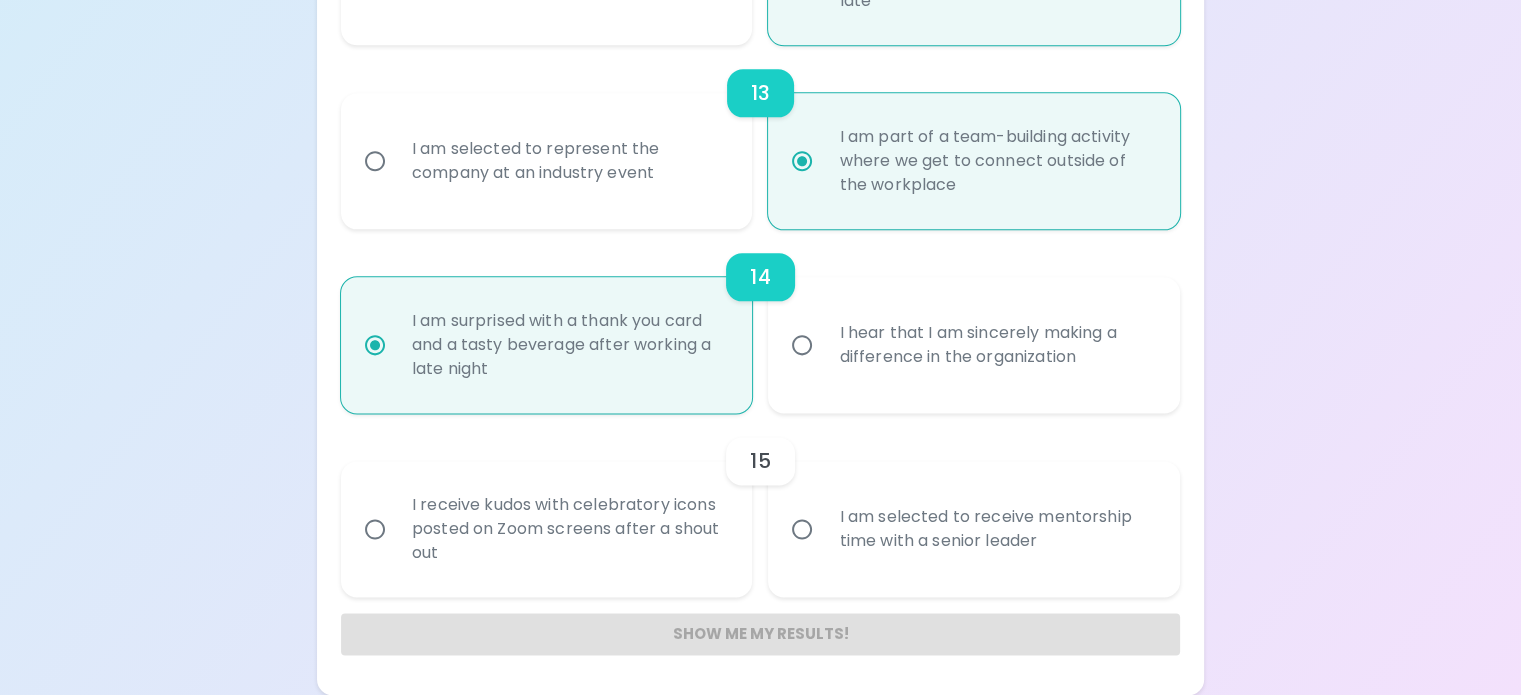 radio on "true" 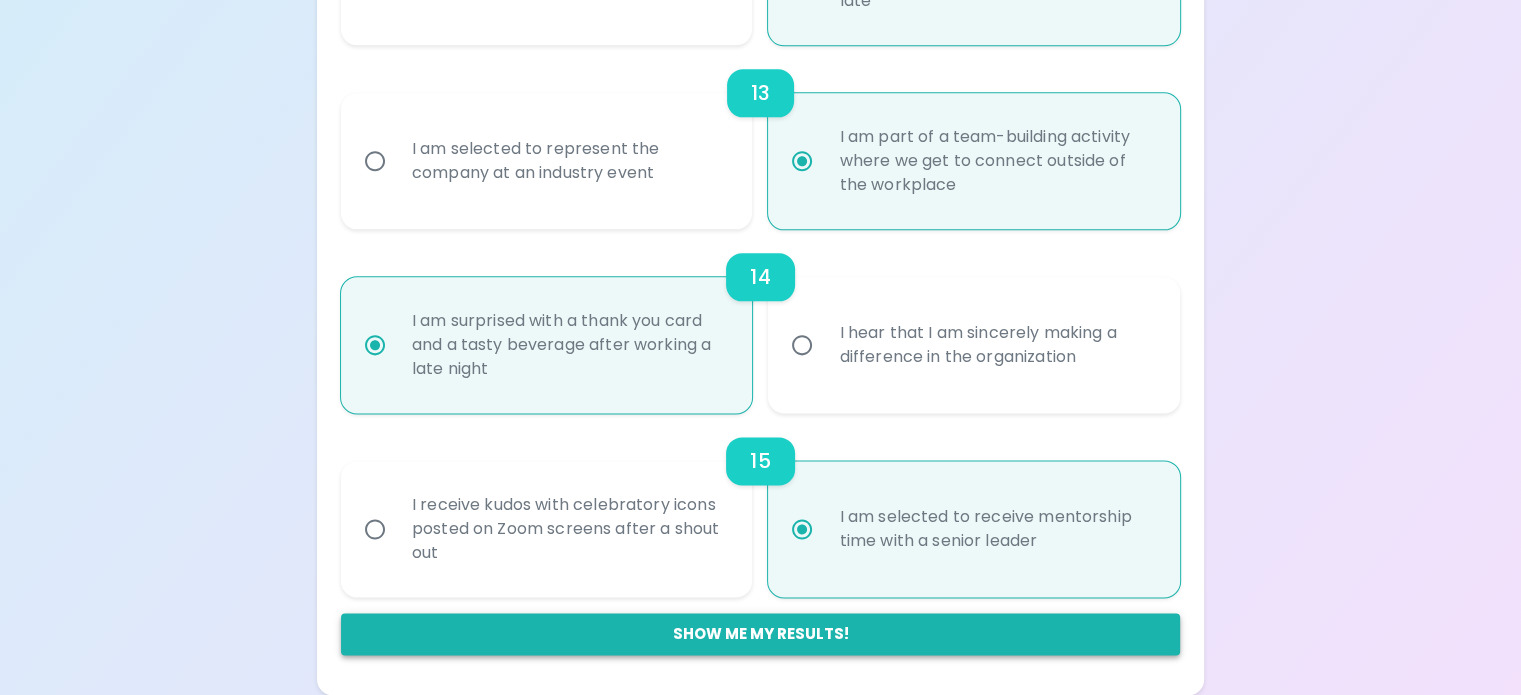 radio on "true" 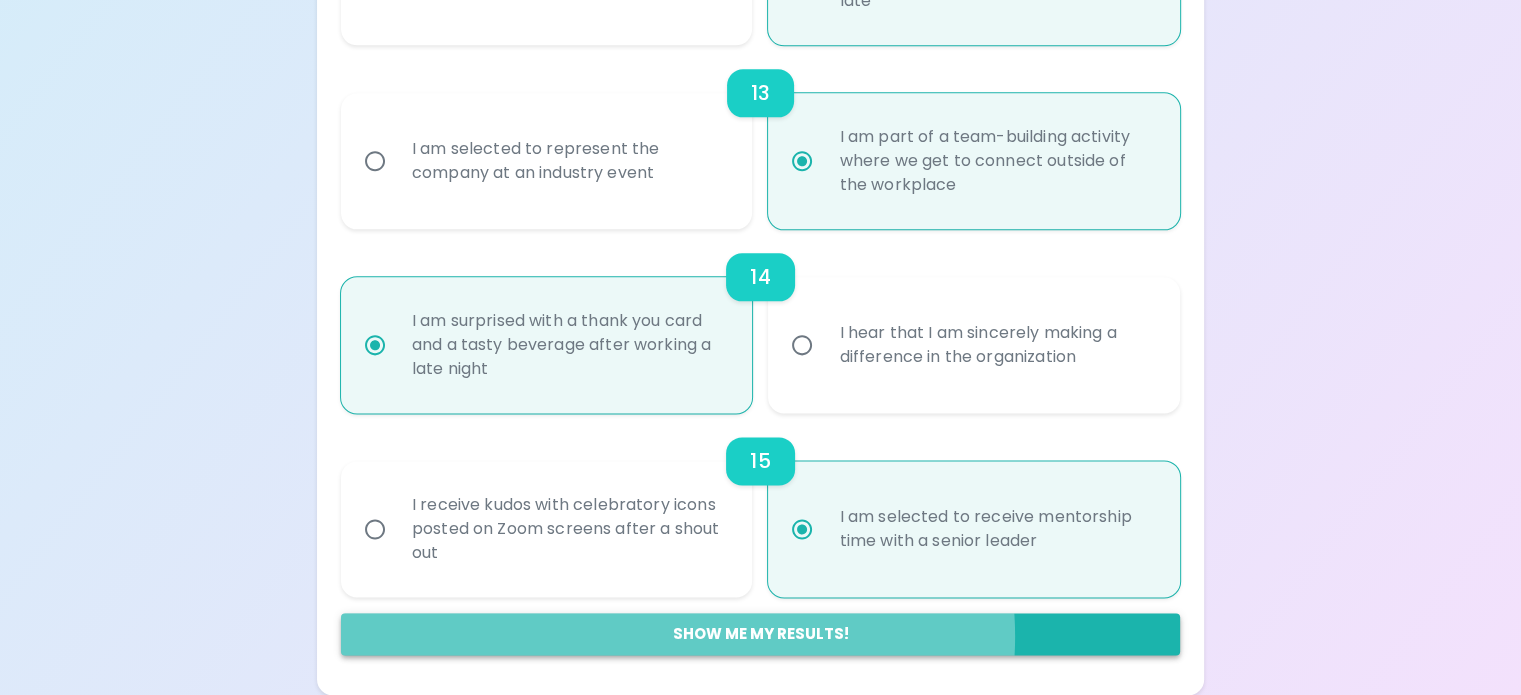 click on "Show me my results!" at bounding box center [760, 634] 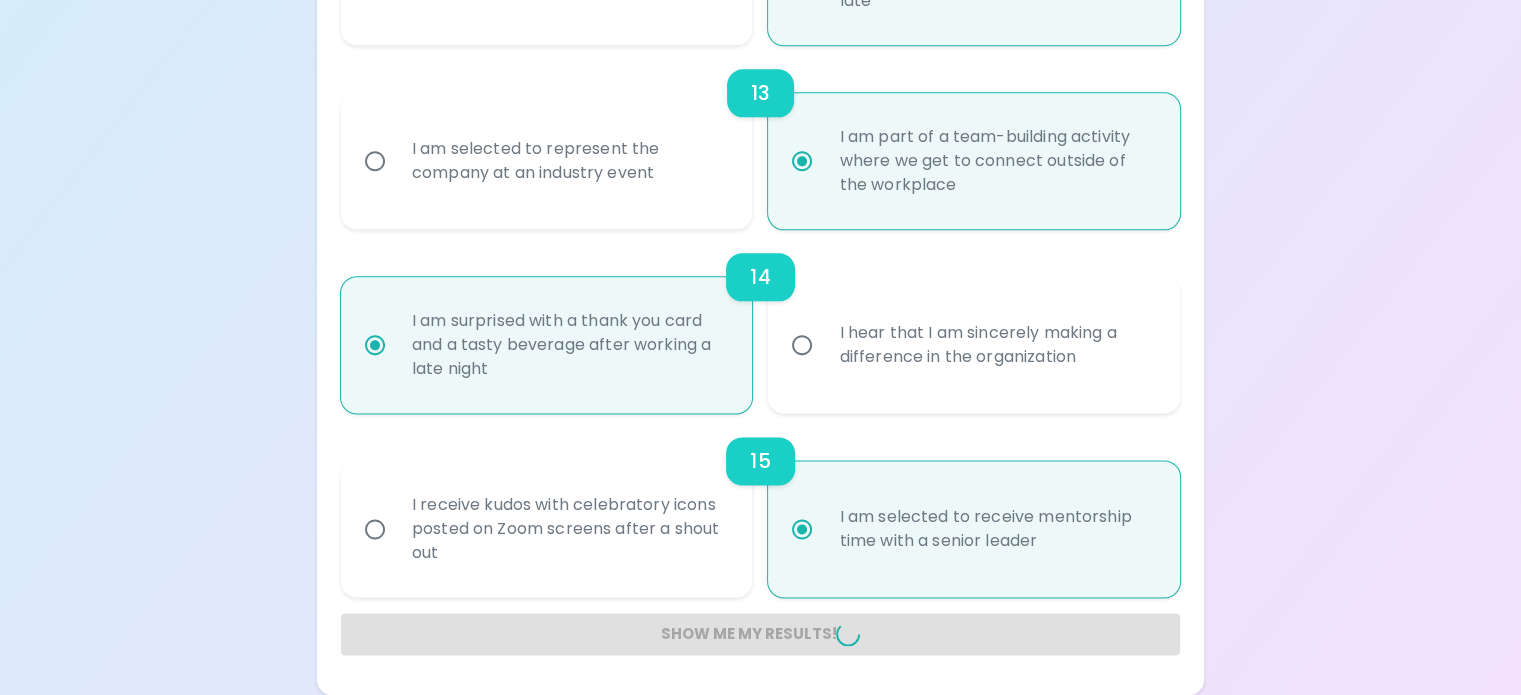 radio on "false" 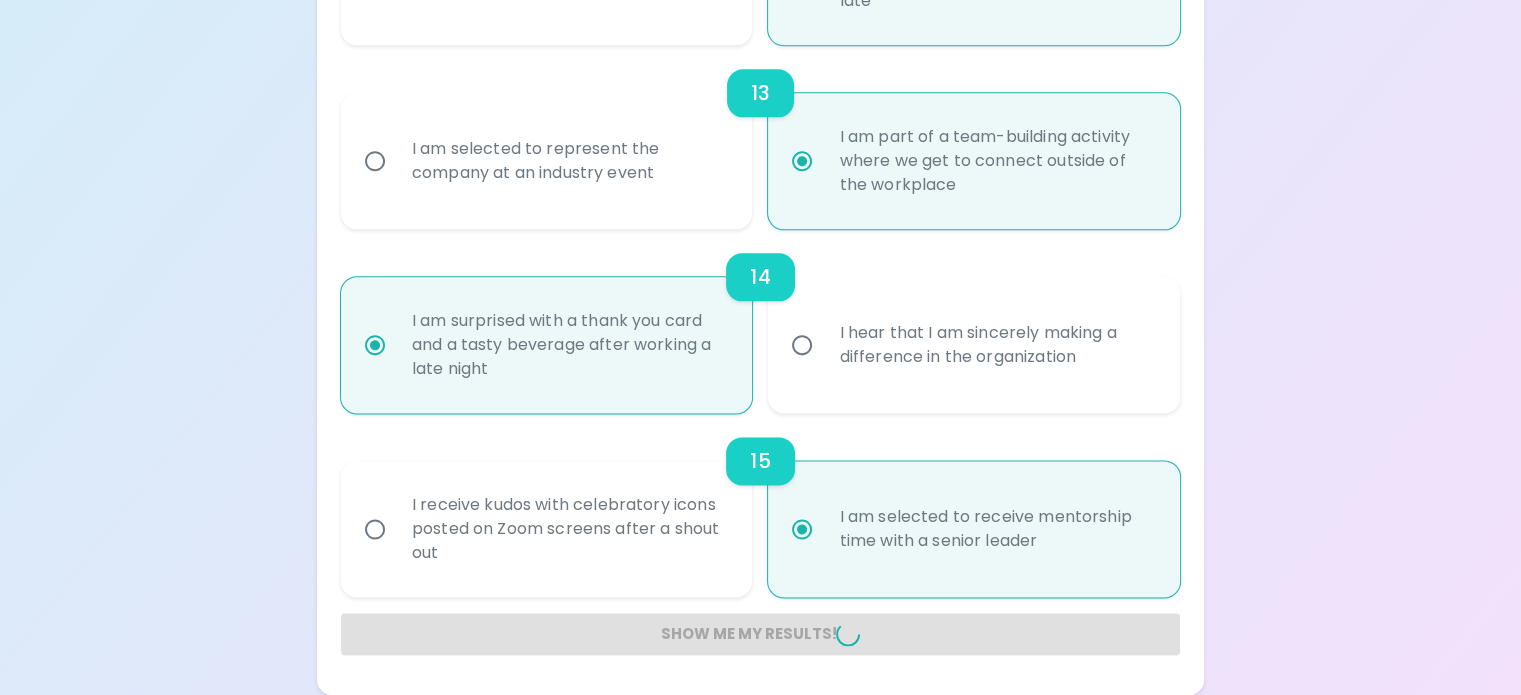 radio on "false" 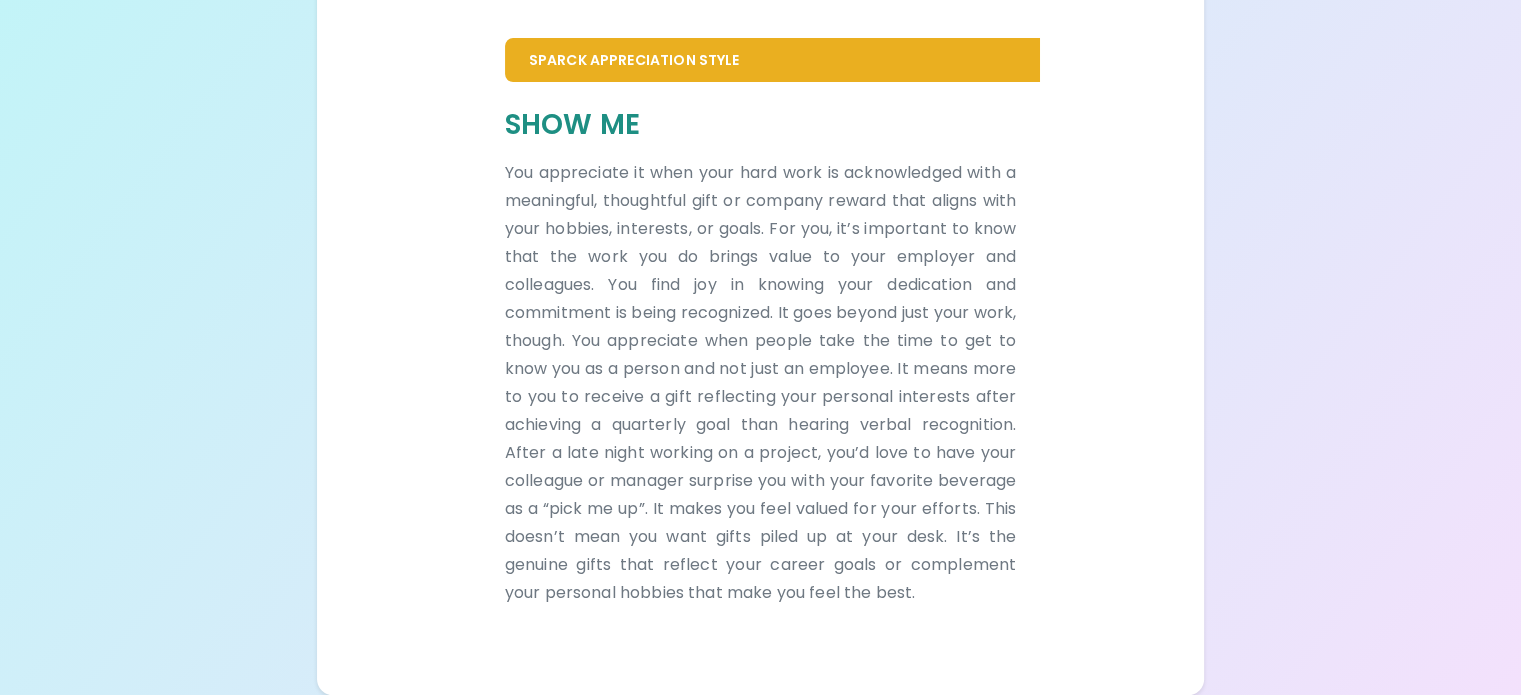 scroll, scrollTop: 716, scrollLeft: 0, axis: vertical 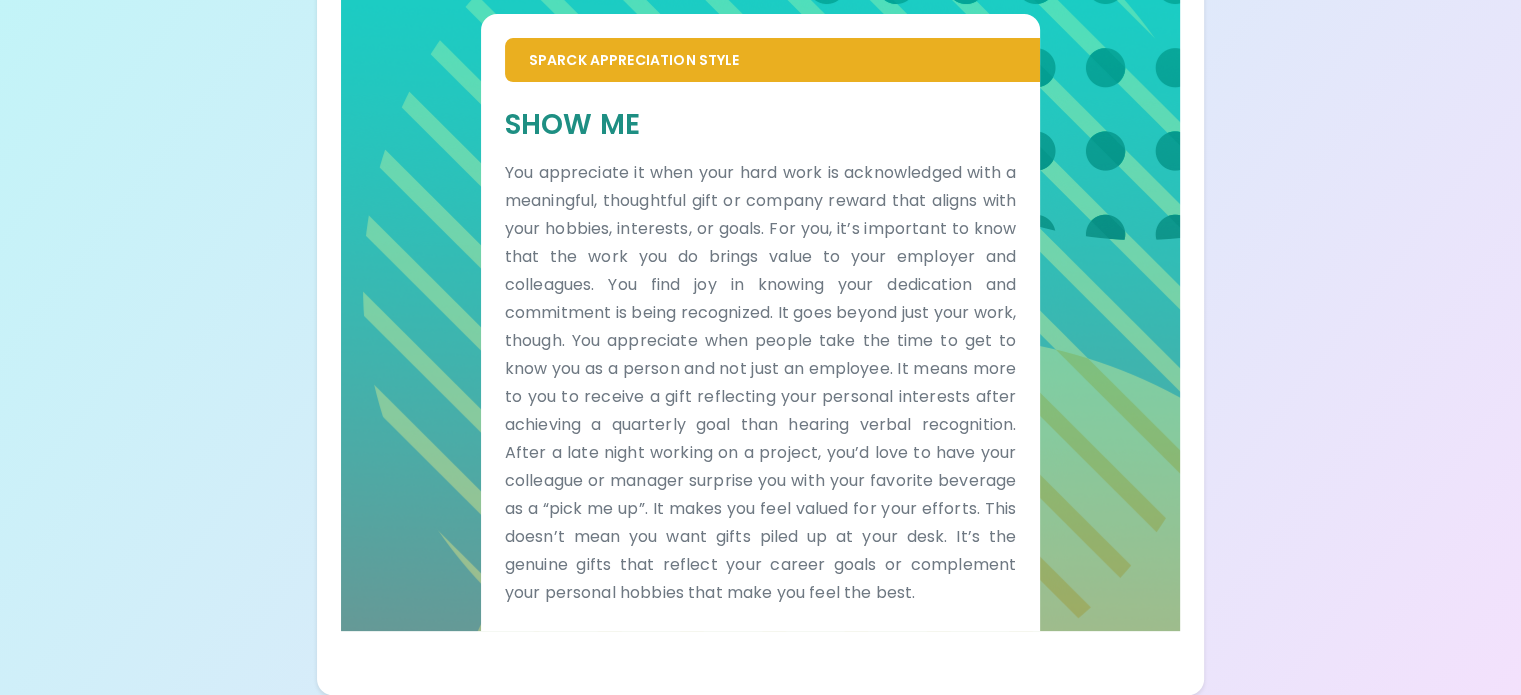 click on "Your Sparck Appreciation Style Results Check your email for the full results! Don’t forget to check your spam folder if you don’t see it. Sparck Appreciation Style Show Me" at bounding box center (760, 135) 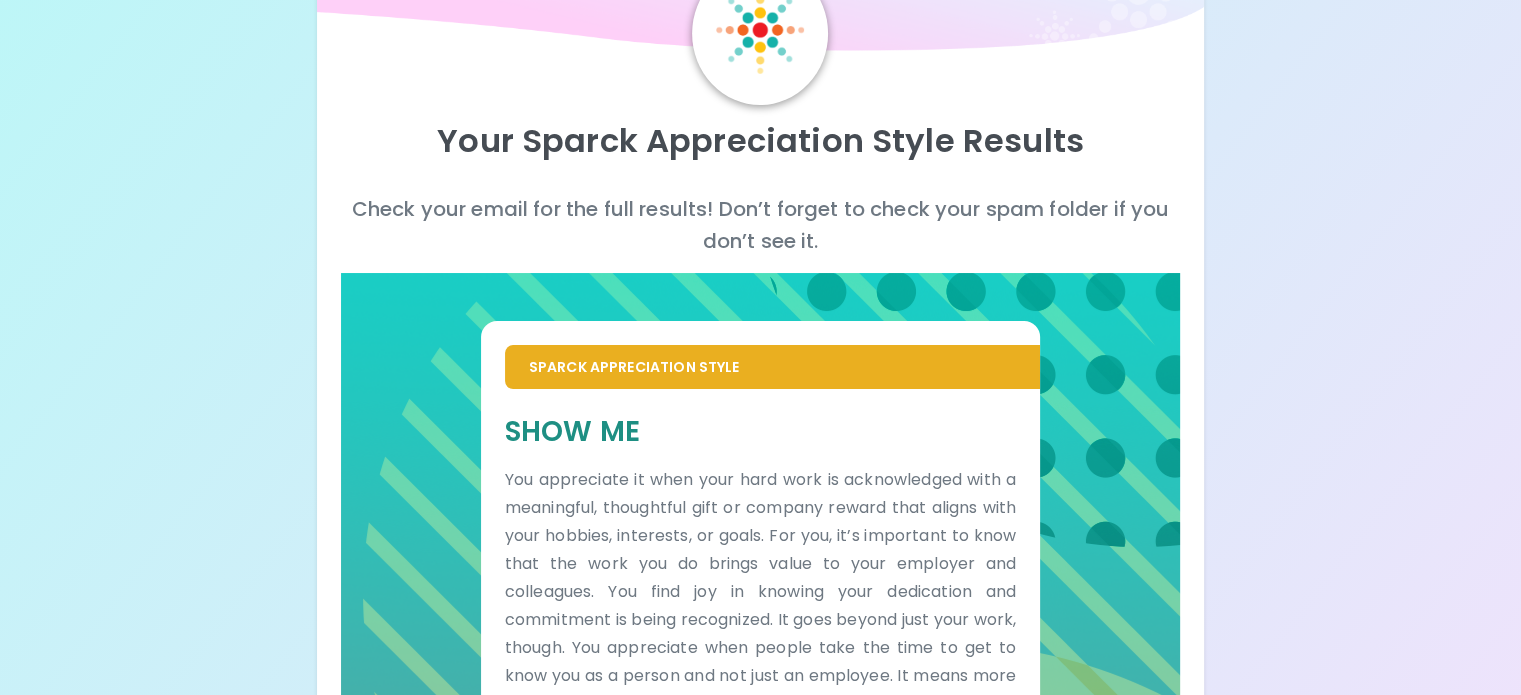 scroll, scrollTop: 116, scrollLeft: 0, axis: vertical 